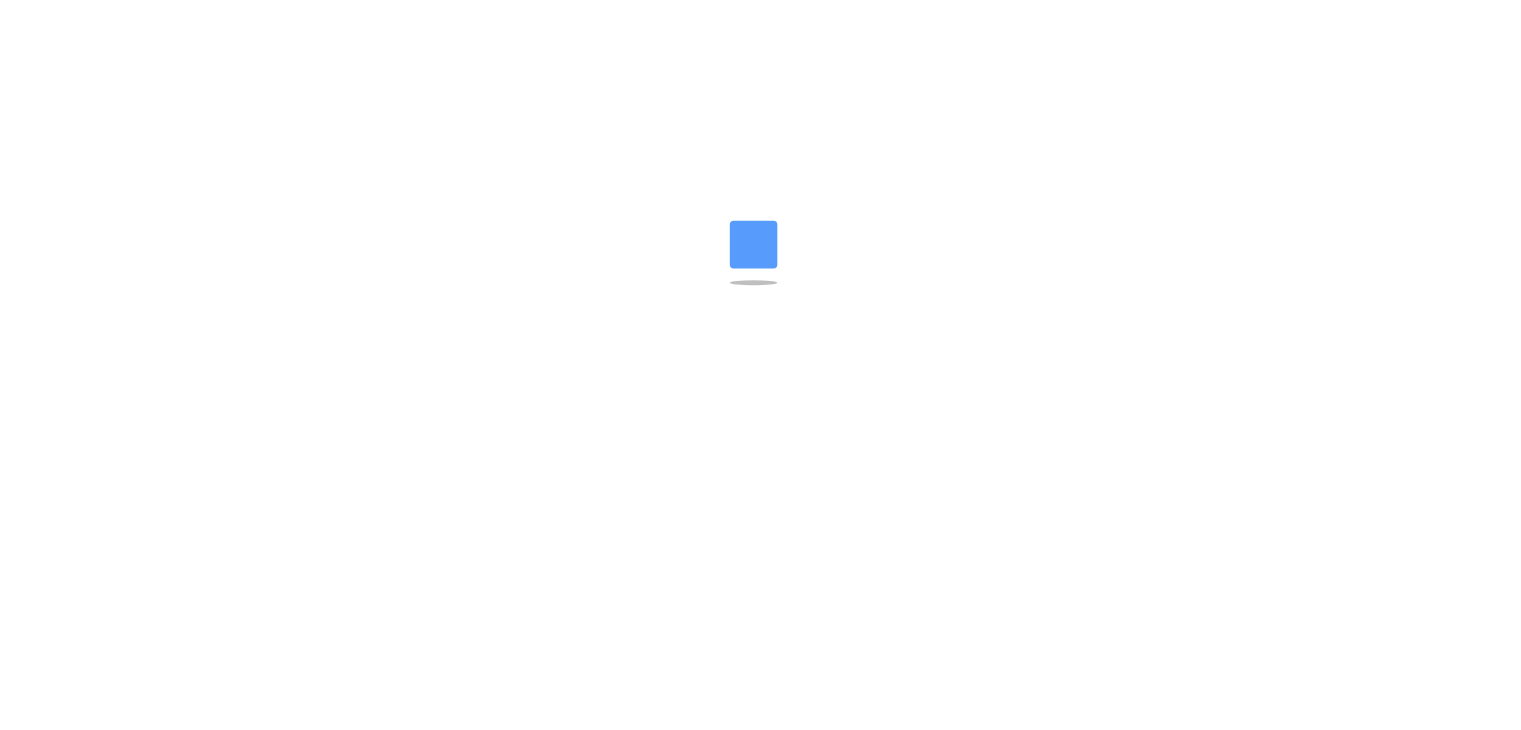 scroll, scrollTop: 0, scrollLeft: 0, axis: both 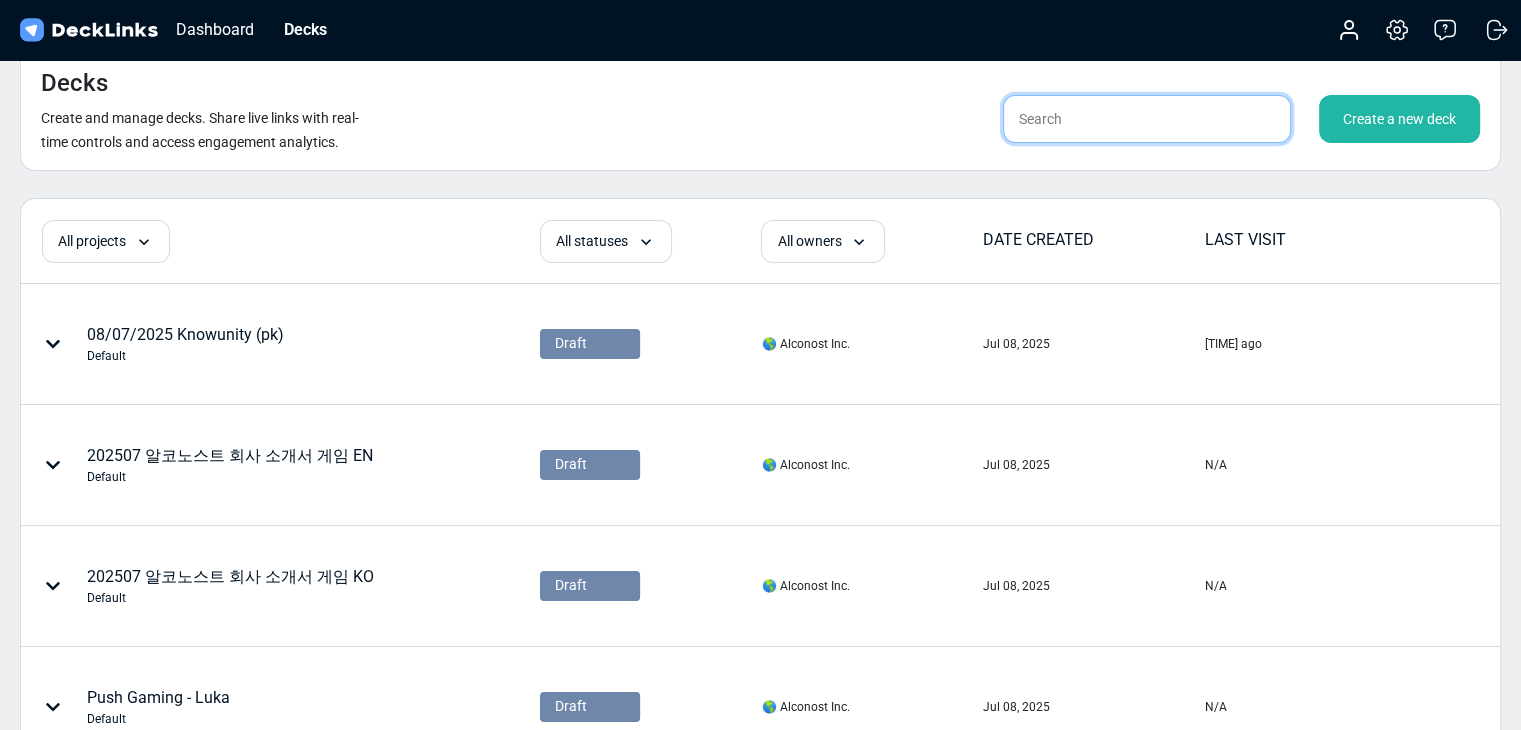 click at bounding box center [1147, 119] 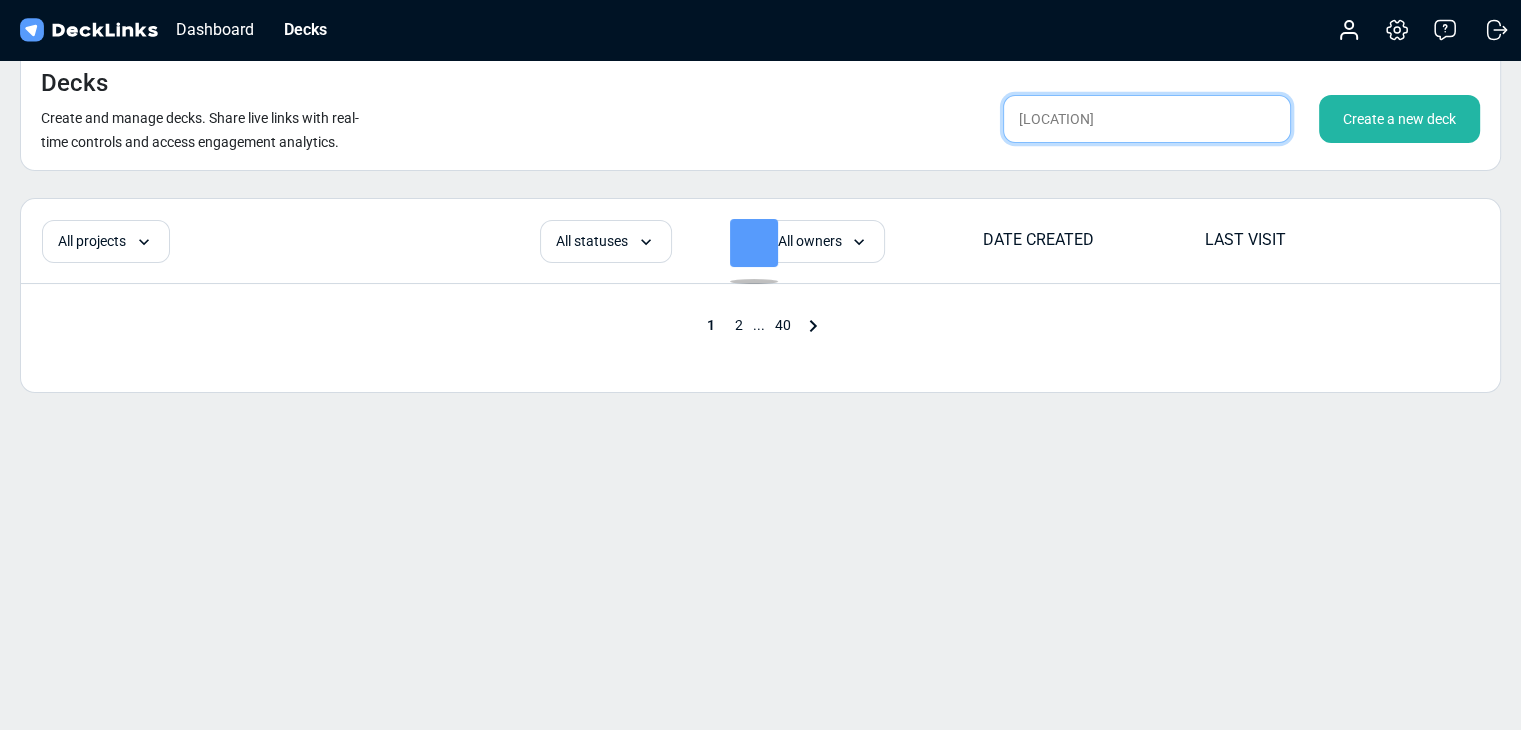 type on "[LOCATION]" 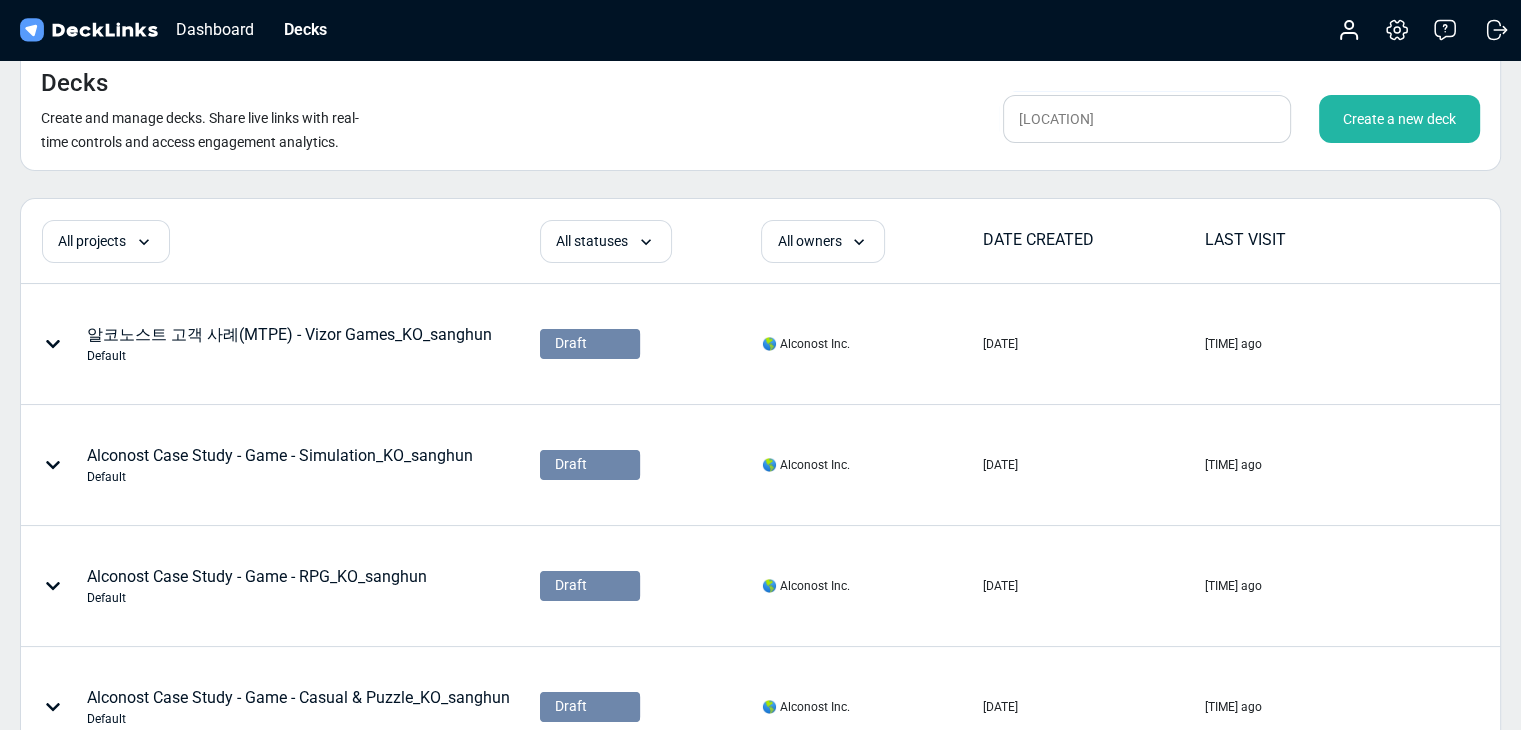 click on "Decks Create and manage decks. Share live links with real-time controls and access engagement analytics. sanghun Create a new deck" at bounding box center [760, 109] 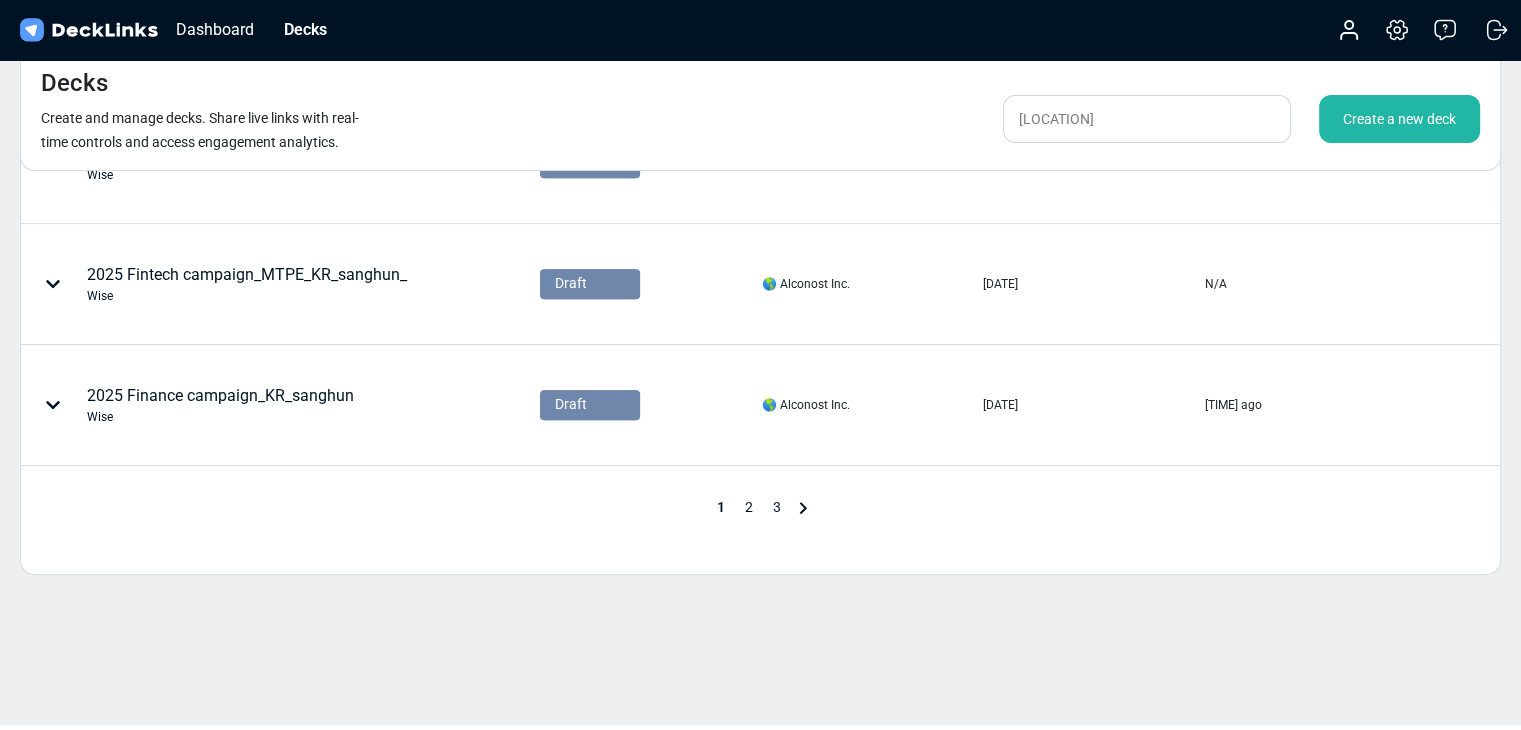 scroll, scrollTop: 1044, scrollLeft: 0, axis: vertical 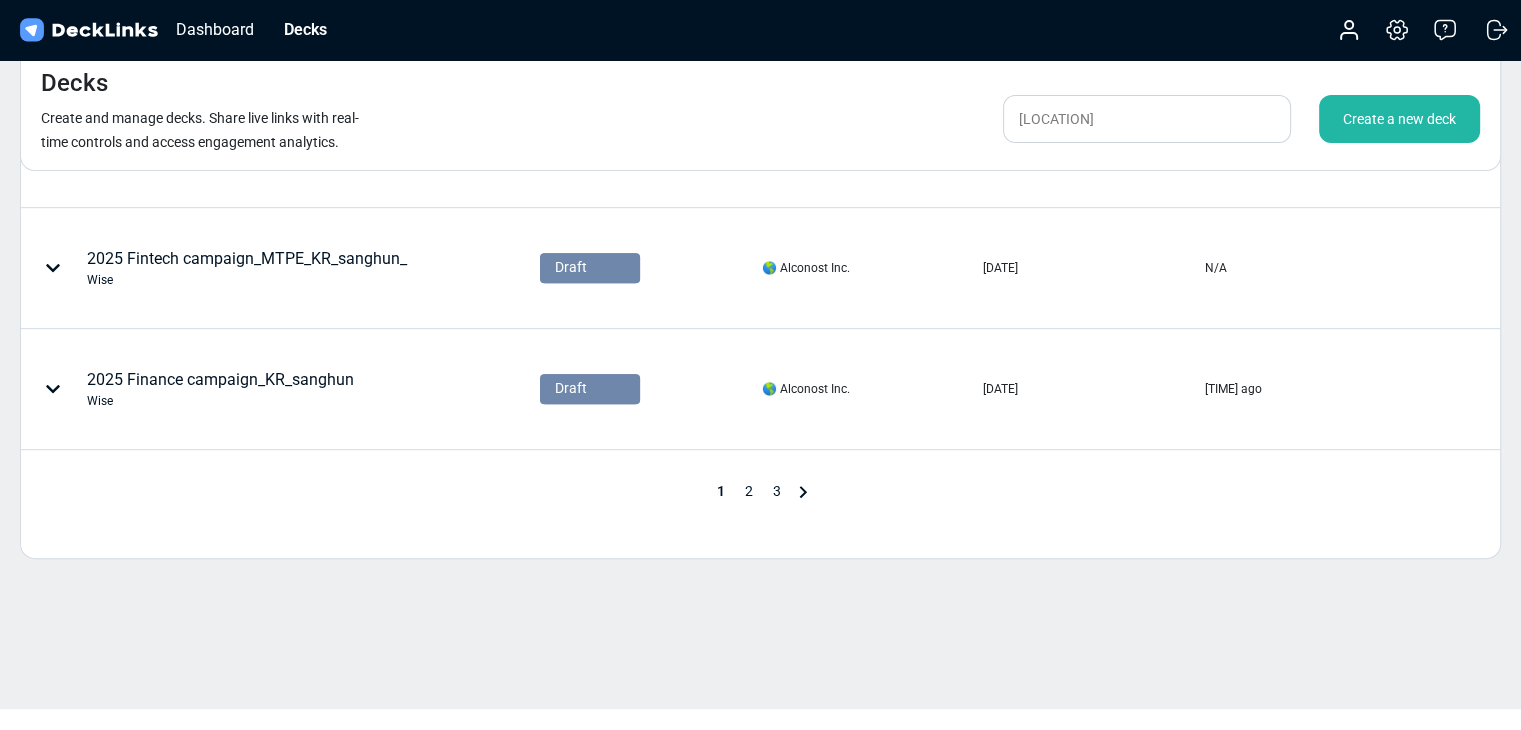 click at bounding box center (803, 492) 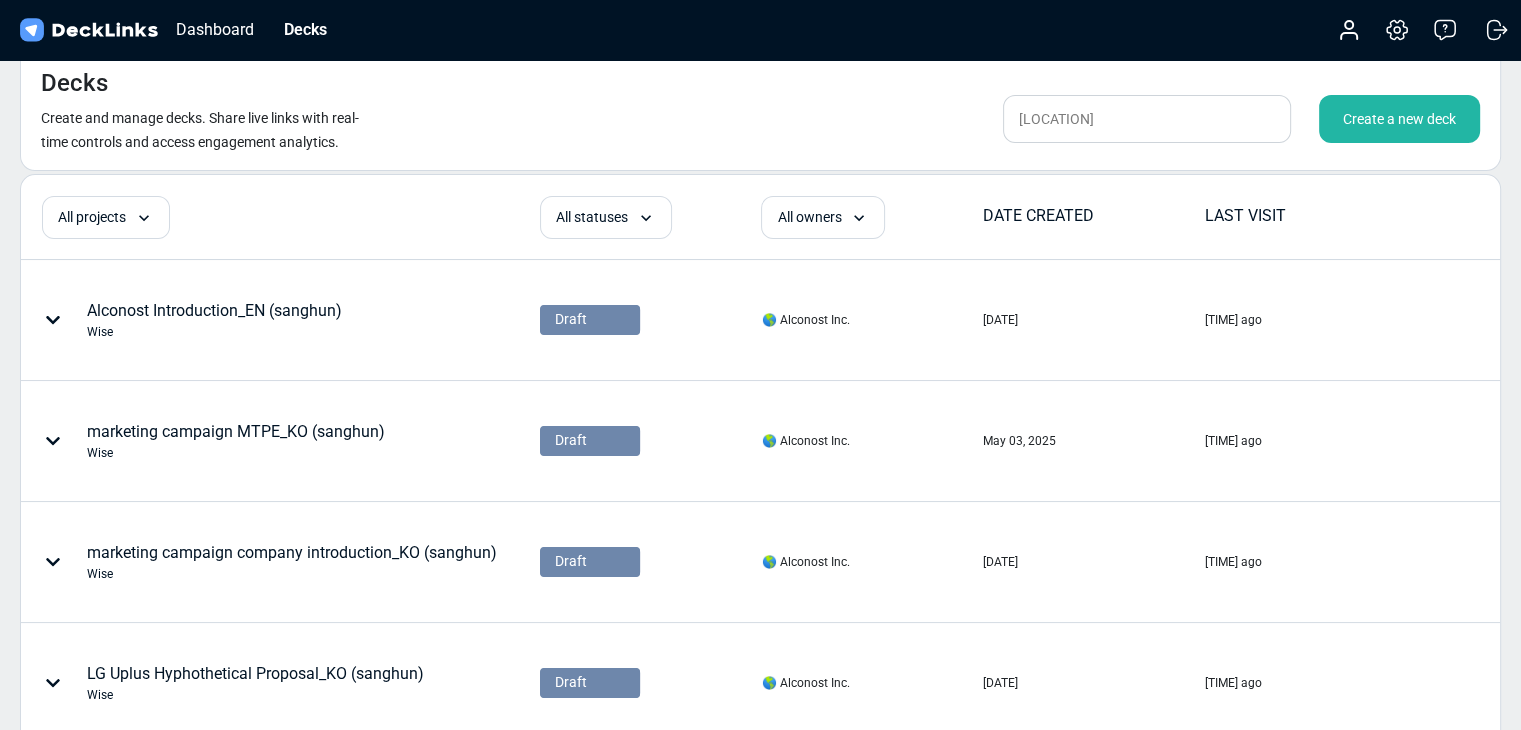scroll, scrollTop: 1044, scrollLeft: 0, axis: vertical 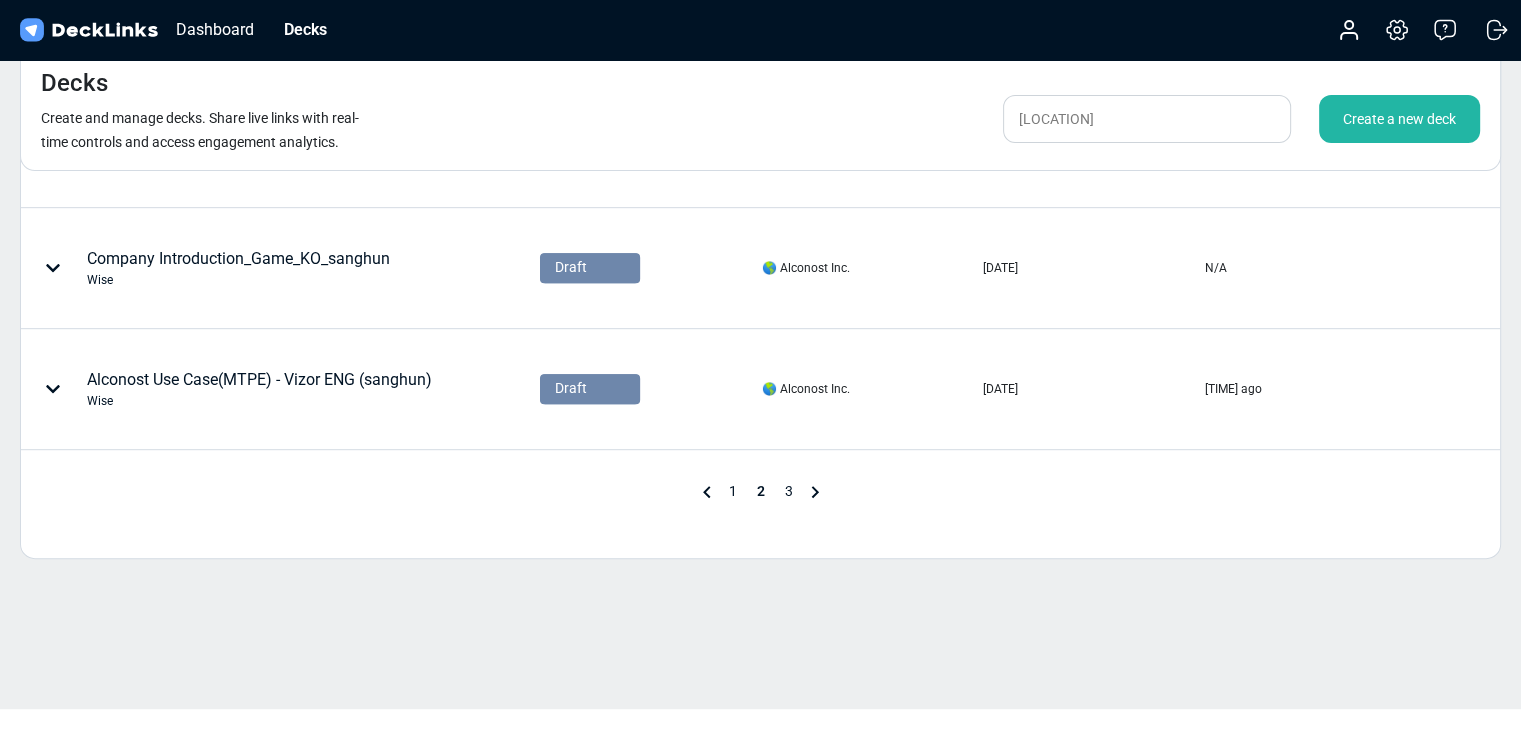 click on "3" at bounding box center [789, 491] 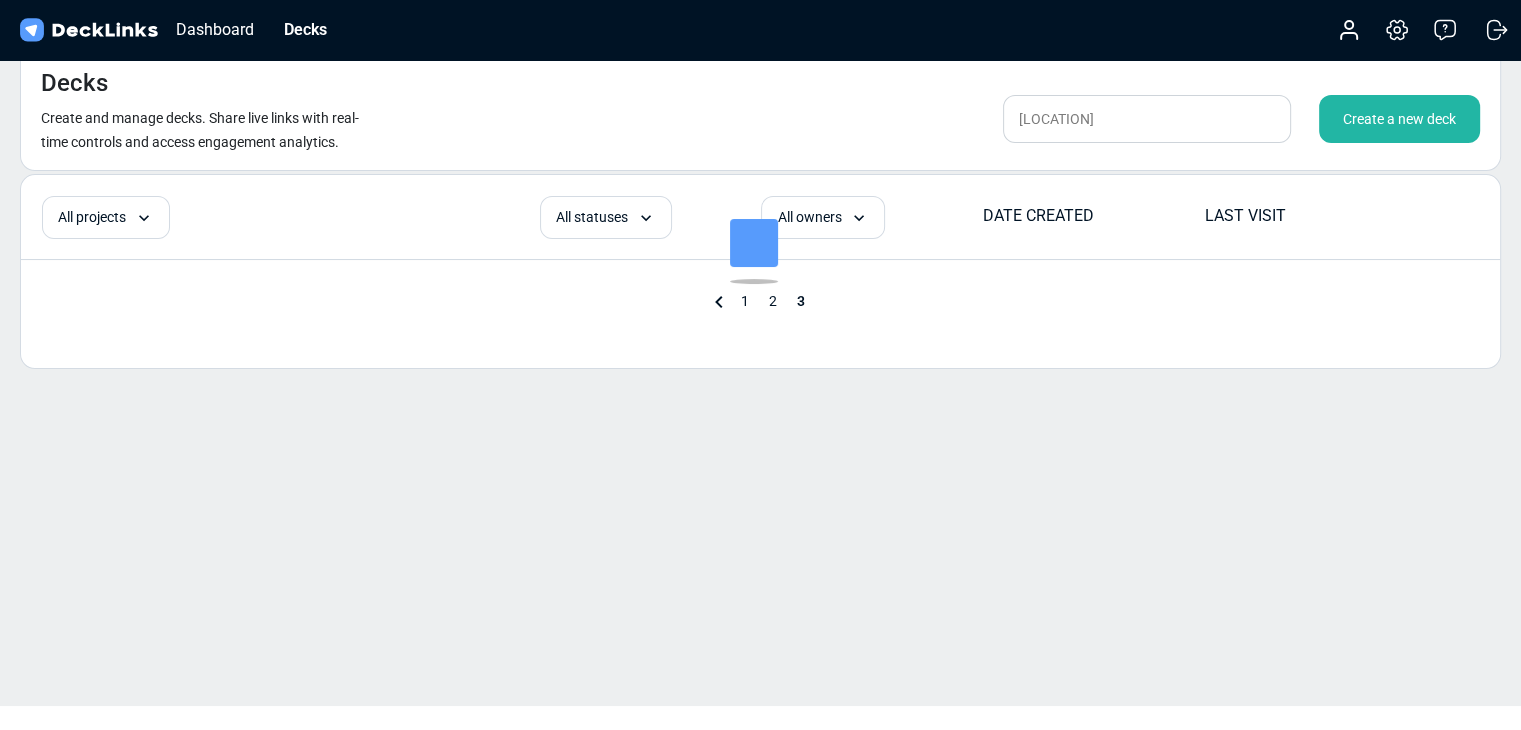 scroll, scrollTop: 199, scrollLeft: 0, axis: vertical 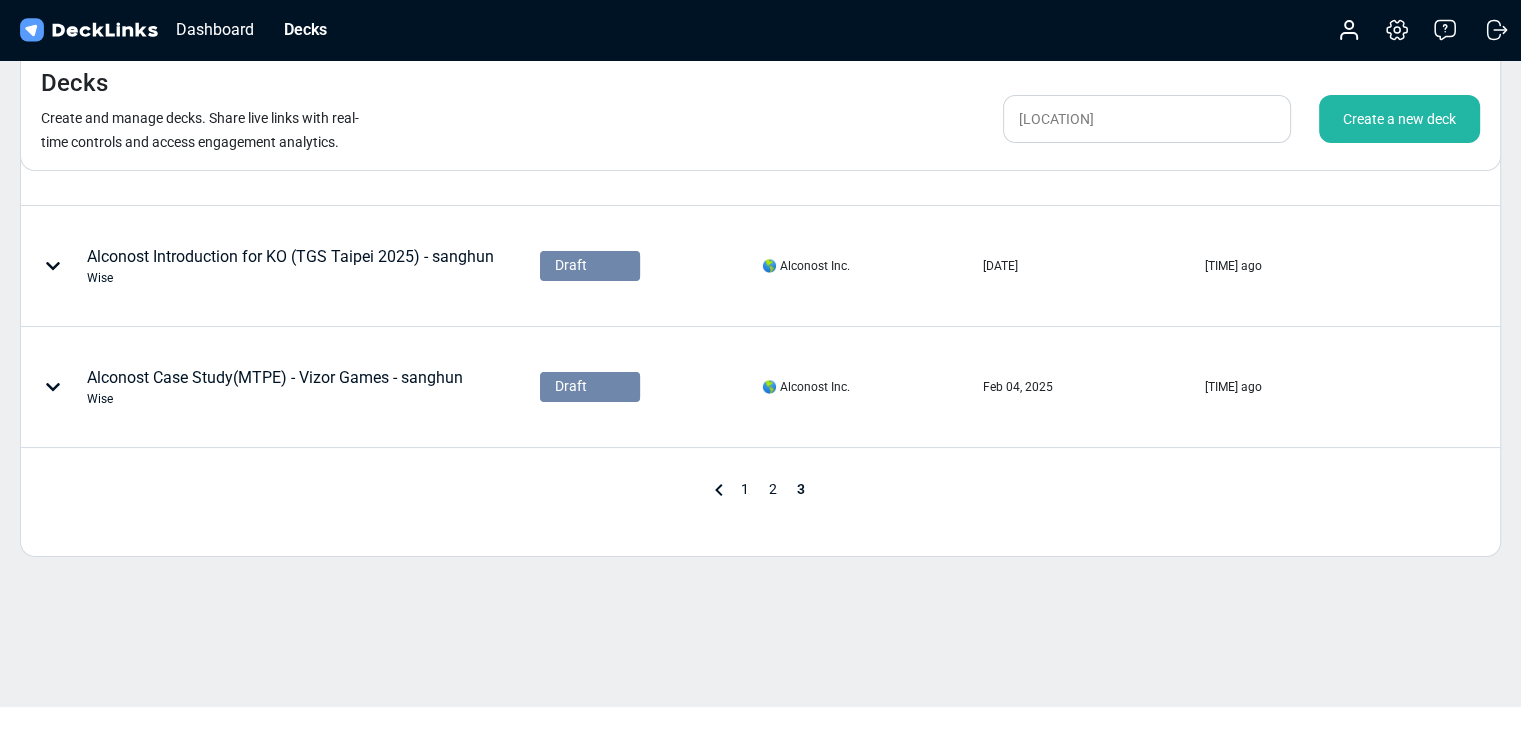 click on "1" at bounding box center (745, 489) 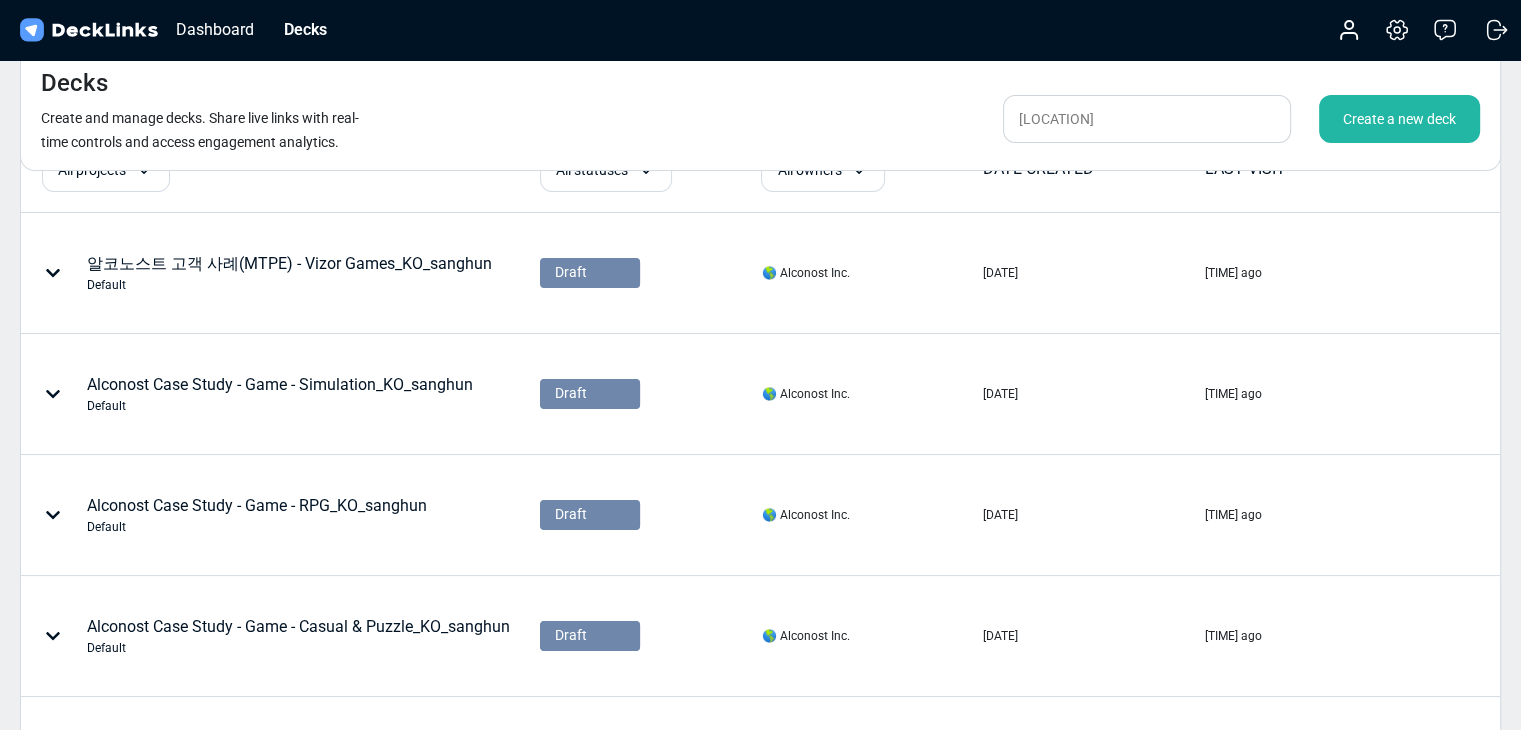 scroll, scrollTop: 0, scrollLeft: 0, axis: both 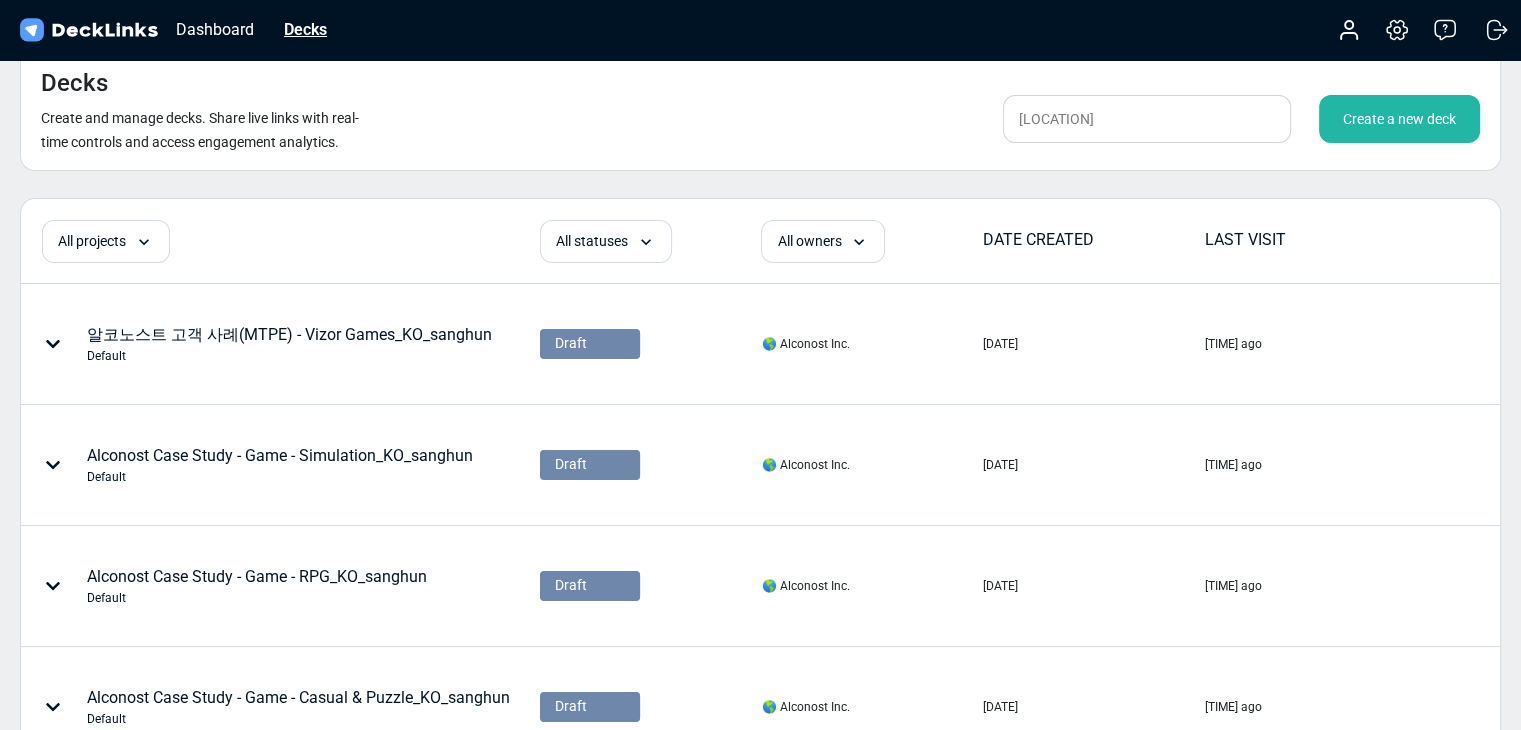 click on "Decks" at bounding box center (305, 29) 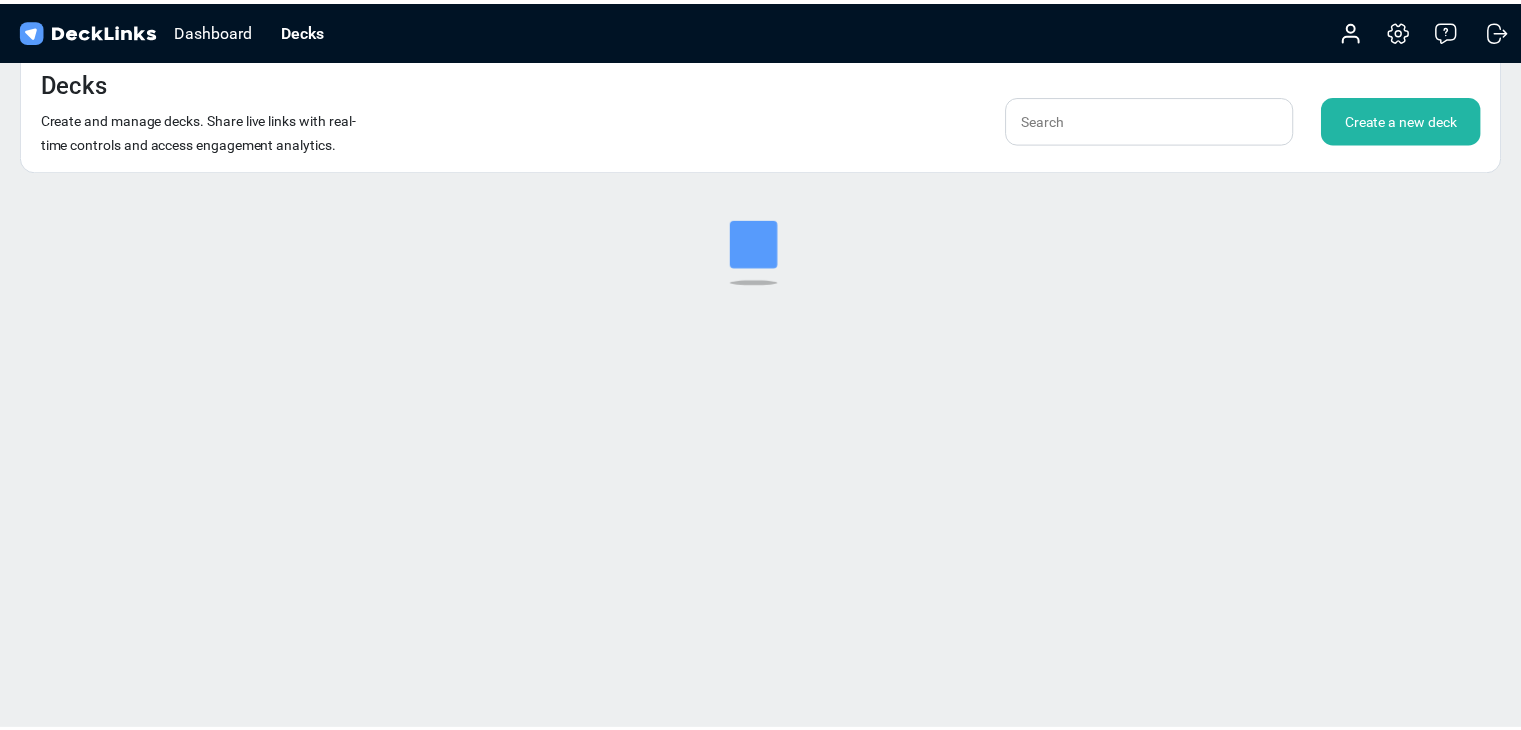 scroll, scrollTop: 0, scrollLeft: 0, axis: both 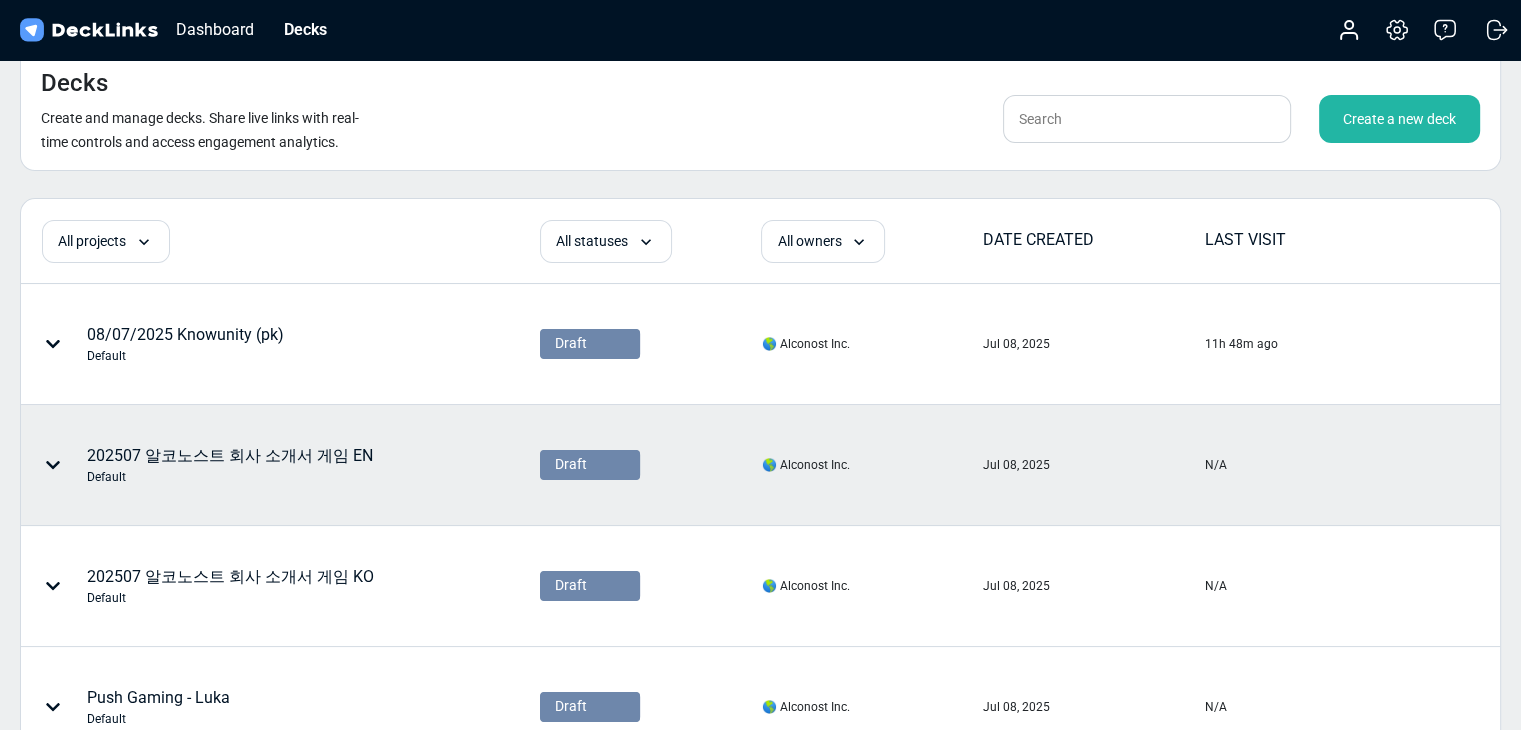 click at bounding box center (53, 344) 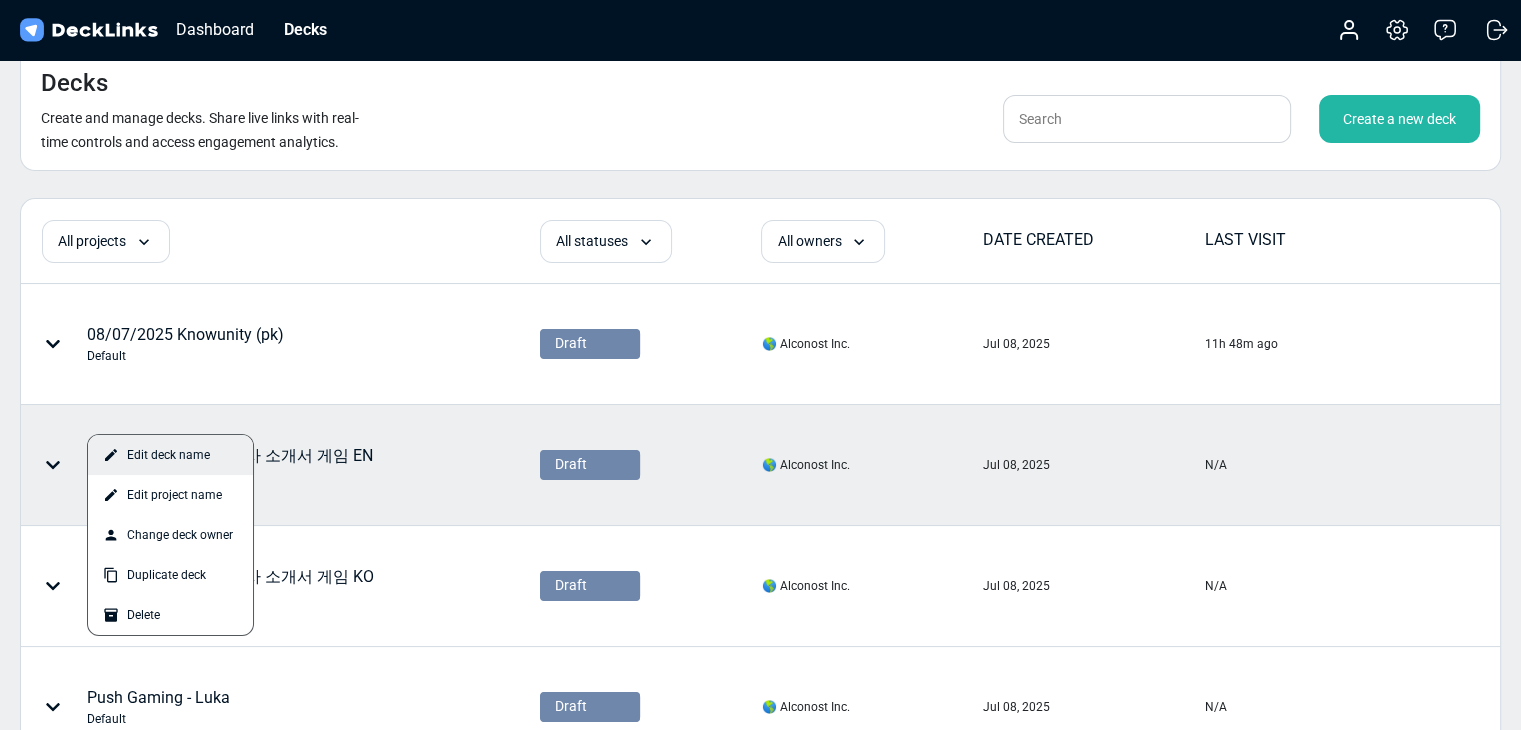 click on "Edit deck name" at bounding box center [170, 455] 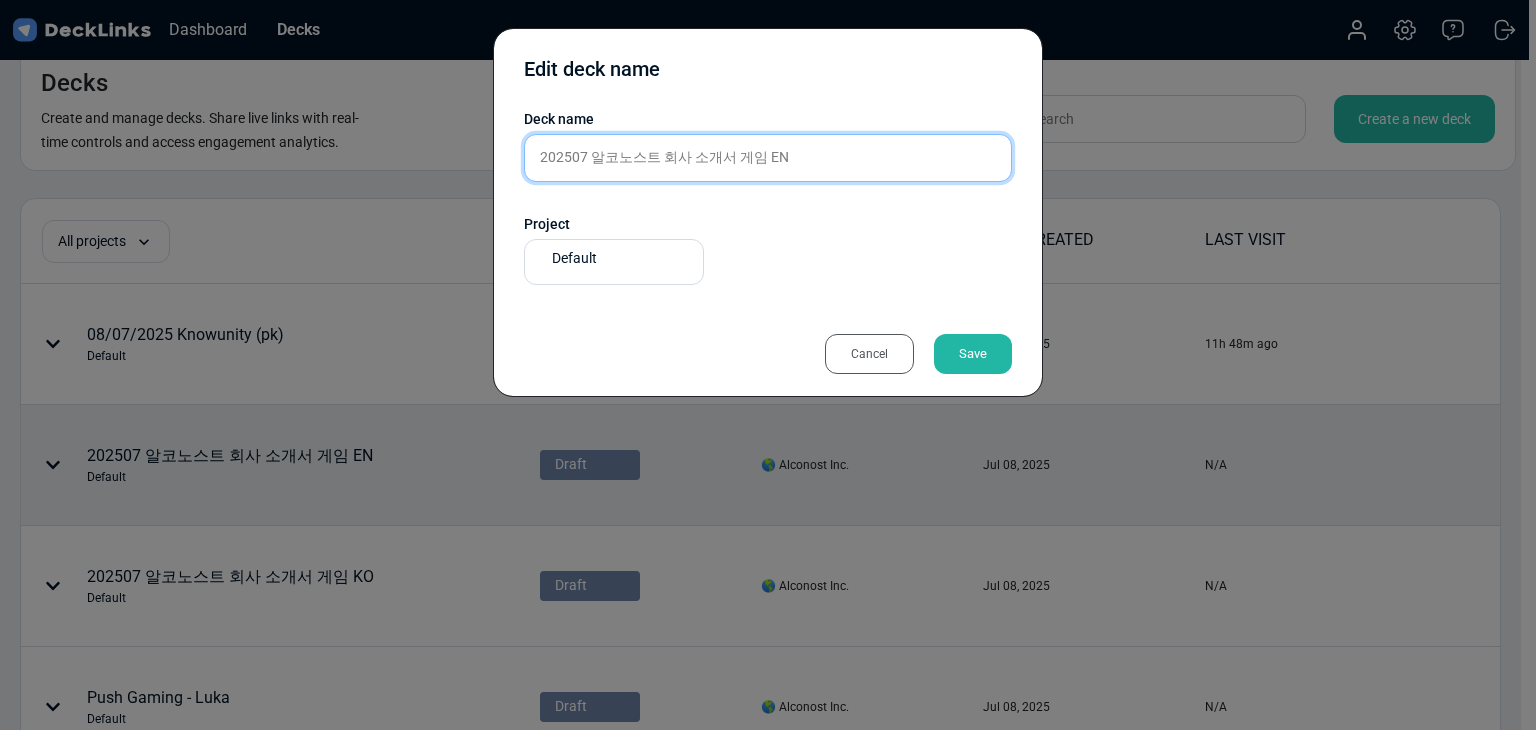 click on "202507 알코노스트 회사 소개서 게임 EN" at bounding box center [768, 158] 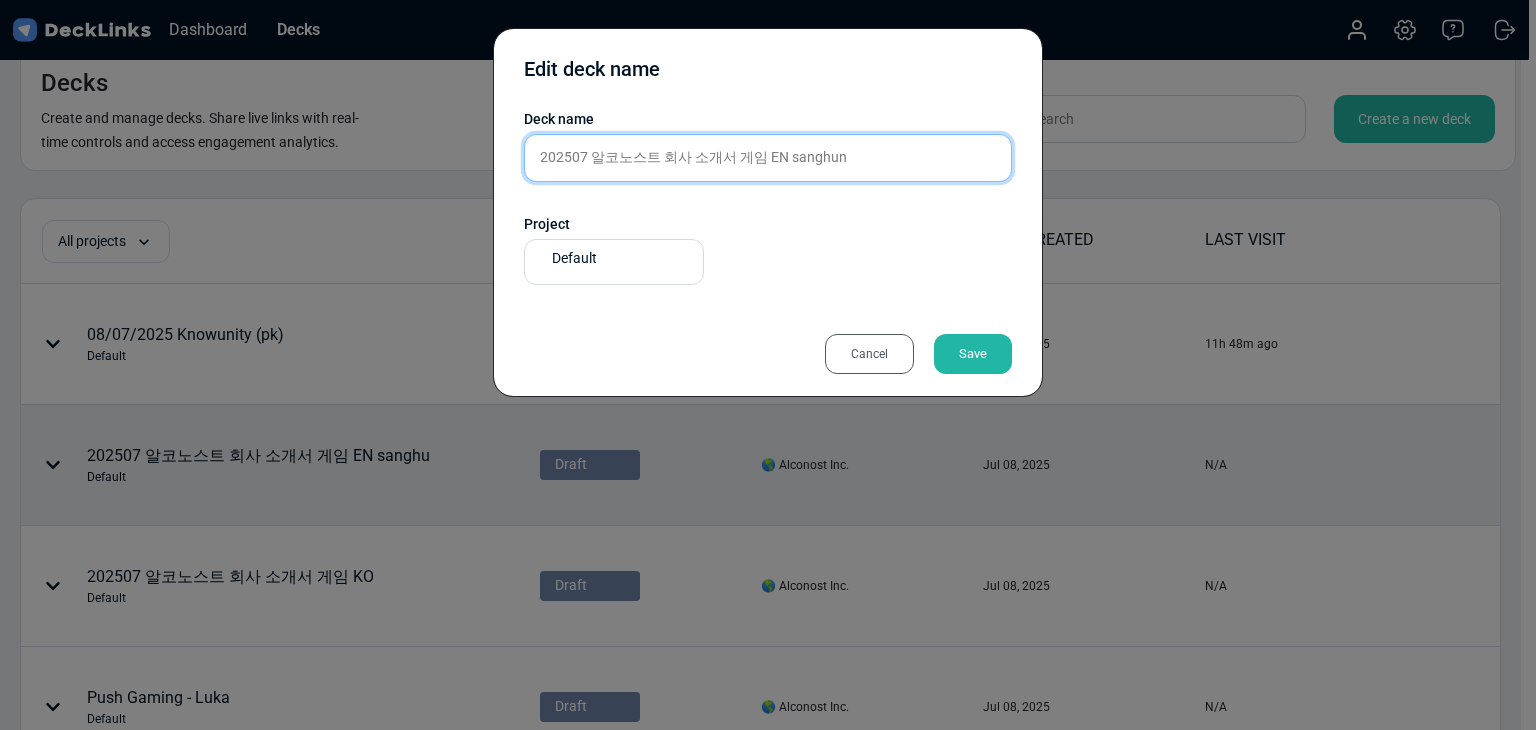 type on "202507 알코노스트 회사 소개서 게임 EN sanghun" 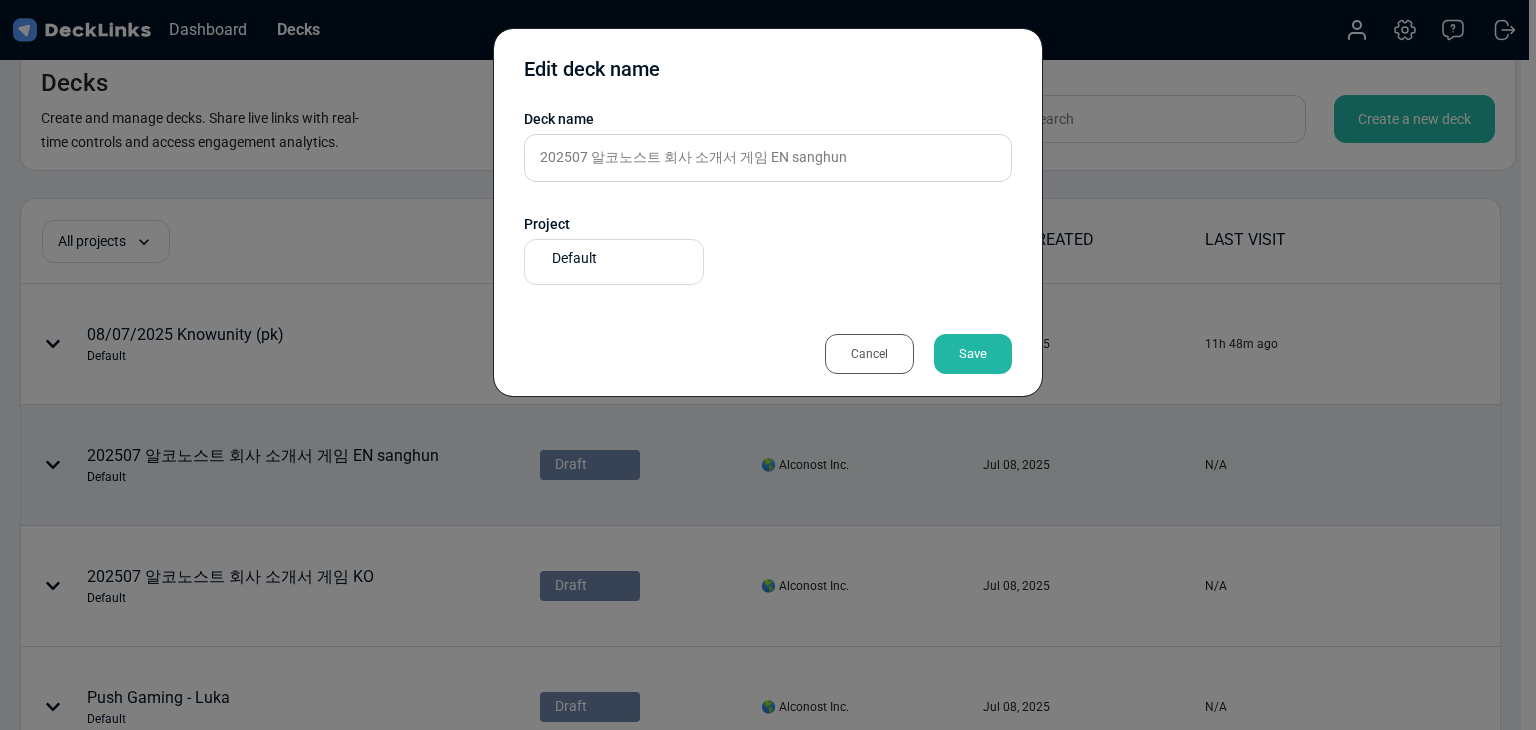 click on "Save" at bounding box center (973, 354) 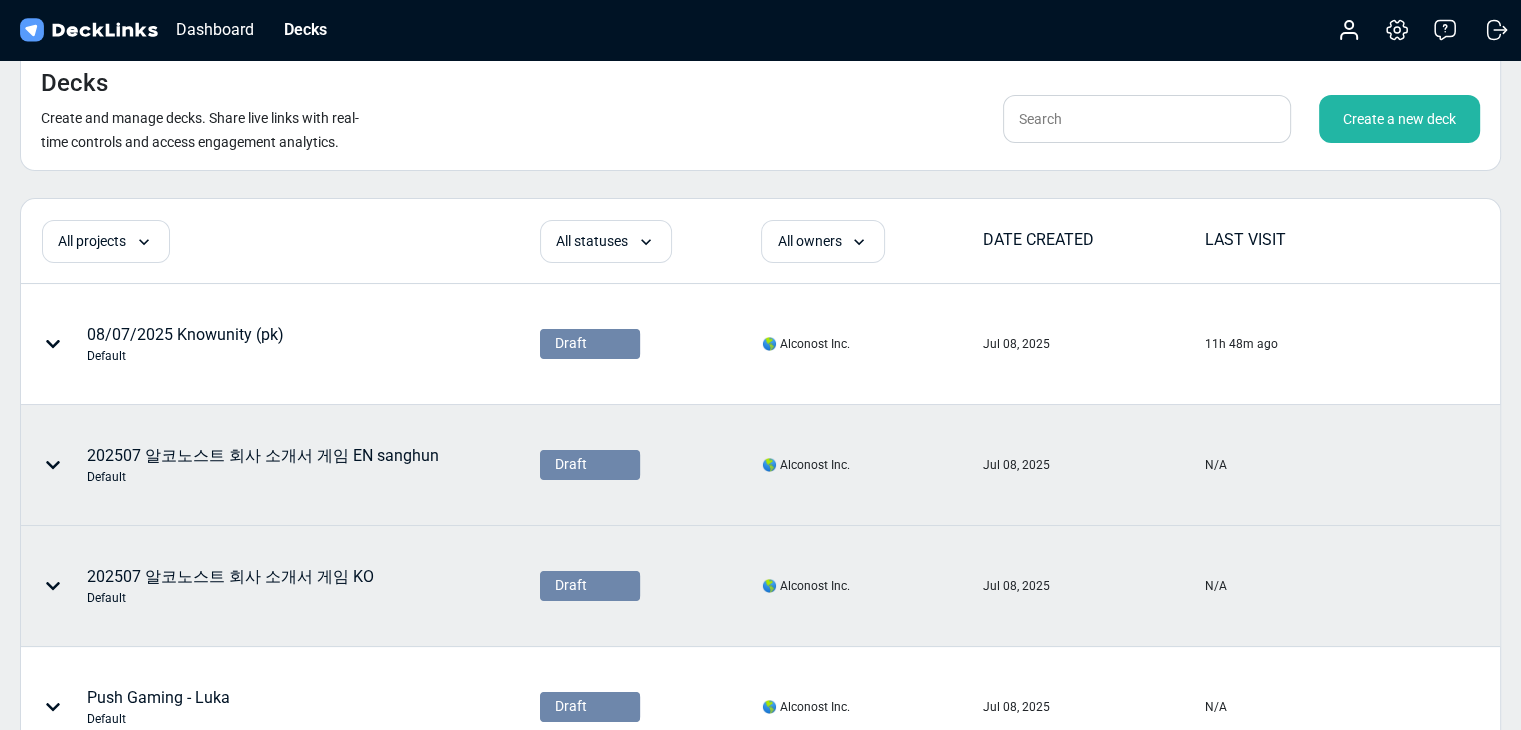 click at bounding box center (53, 344) 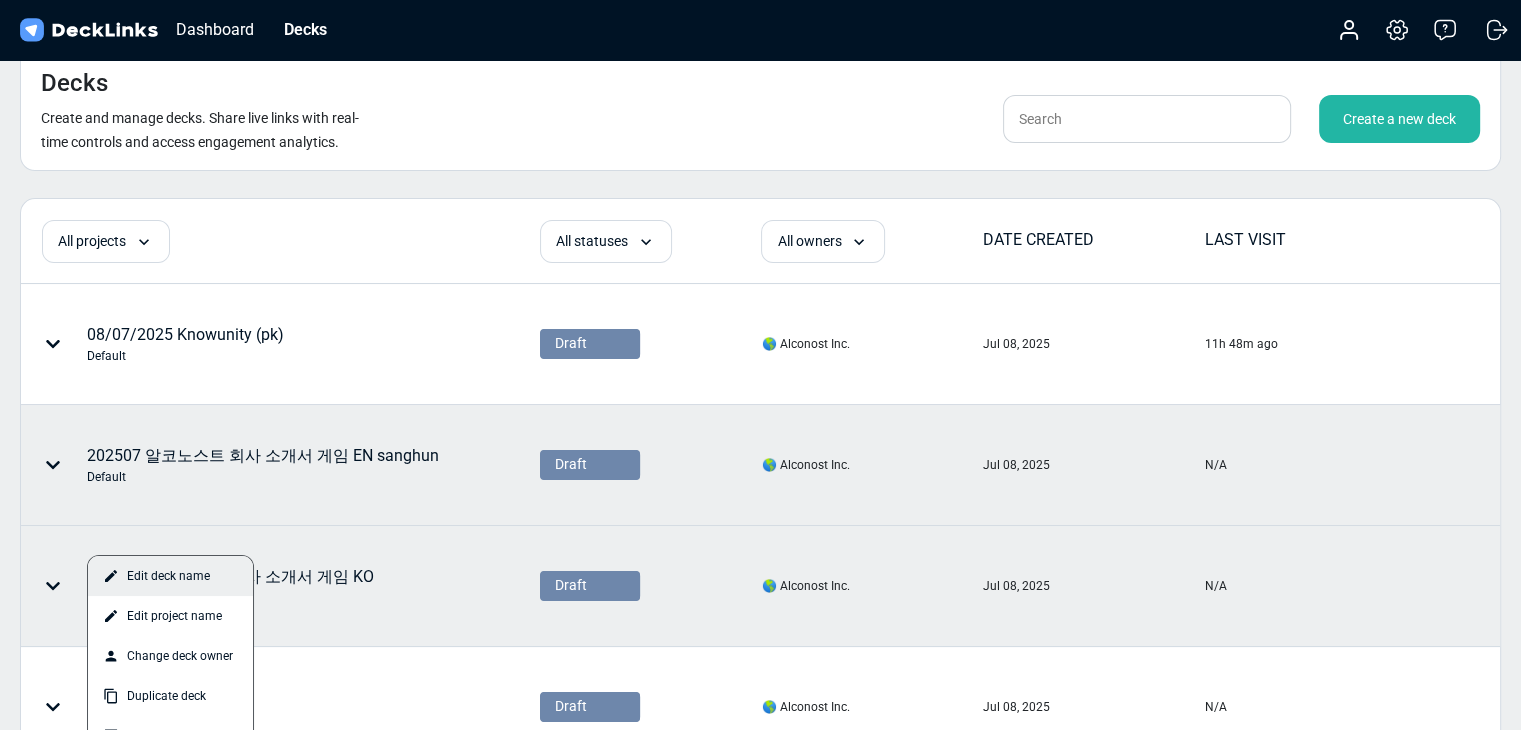 click on "Edit deck name" at bounding box center [170, 576] 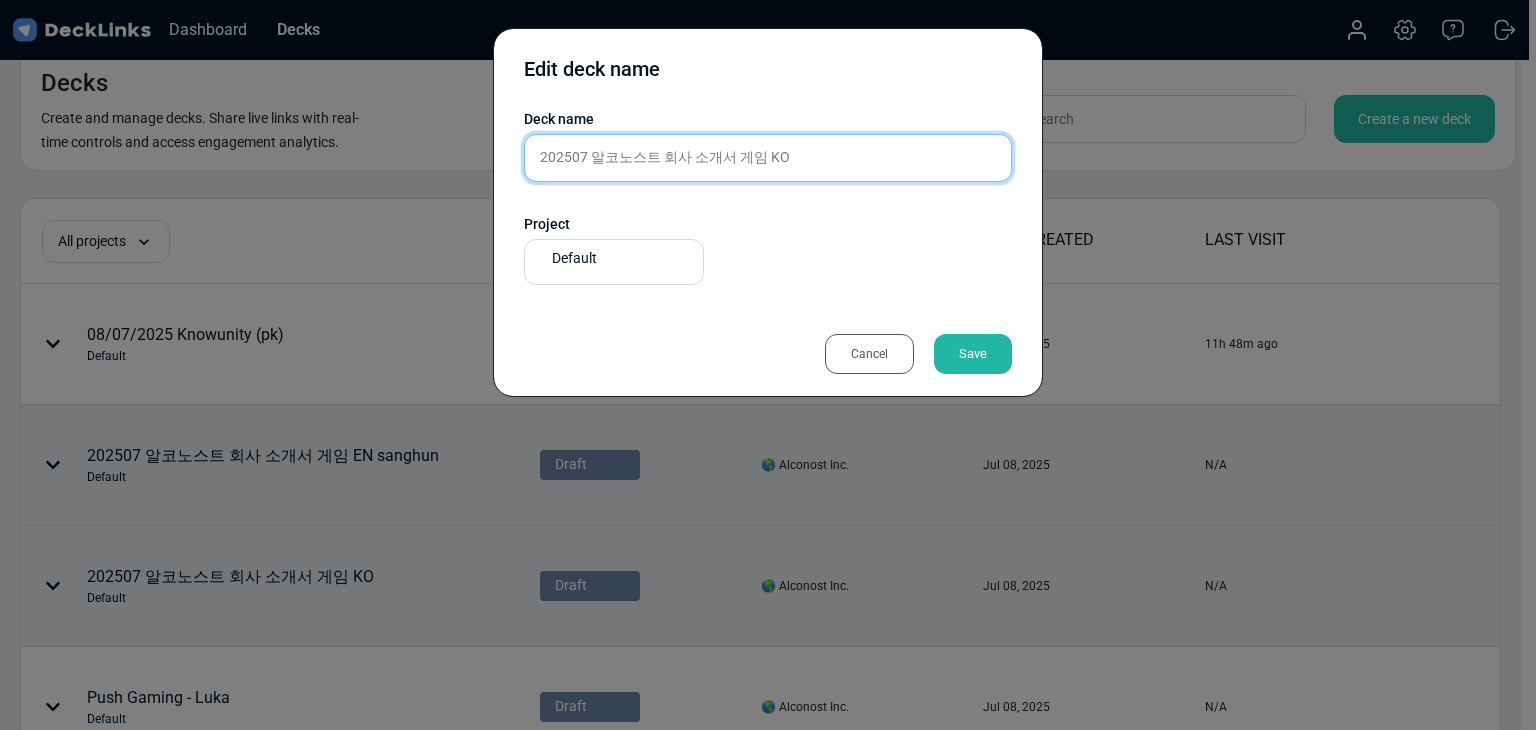 click on "202507 알코노스트 회사 소개서 게임 KO" at bounding box center [768, 158] 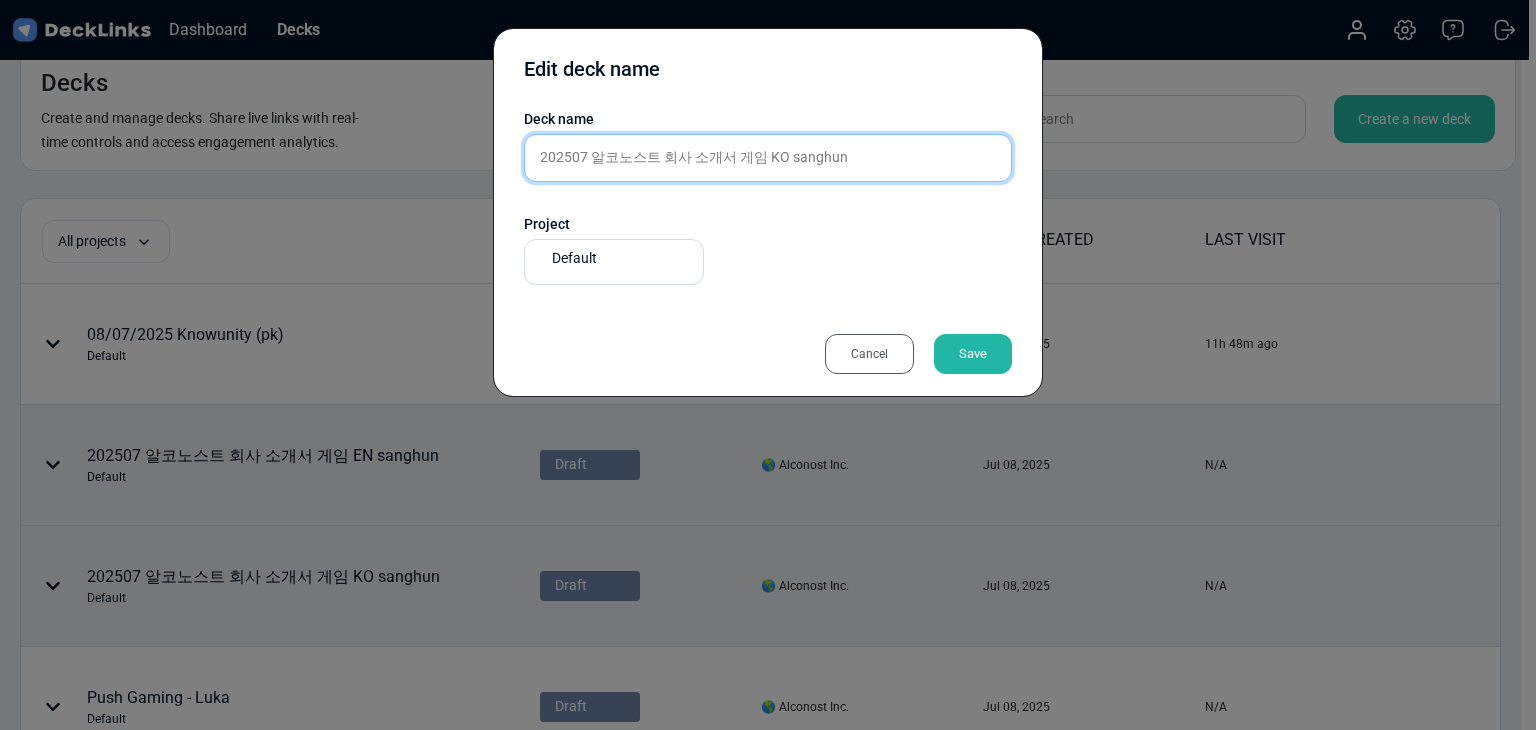 type on "202507 알코노스트 회사 소개서 게임 KO sanghun" 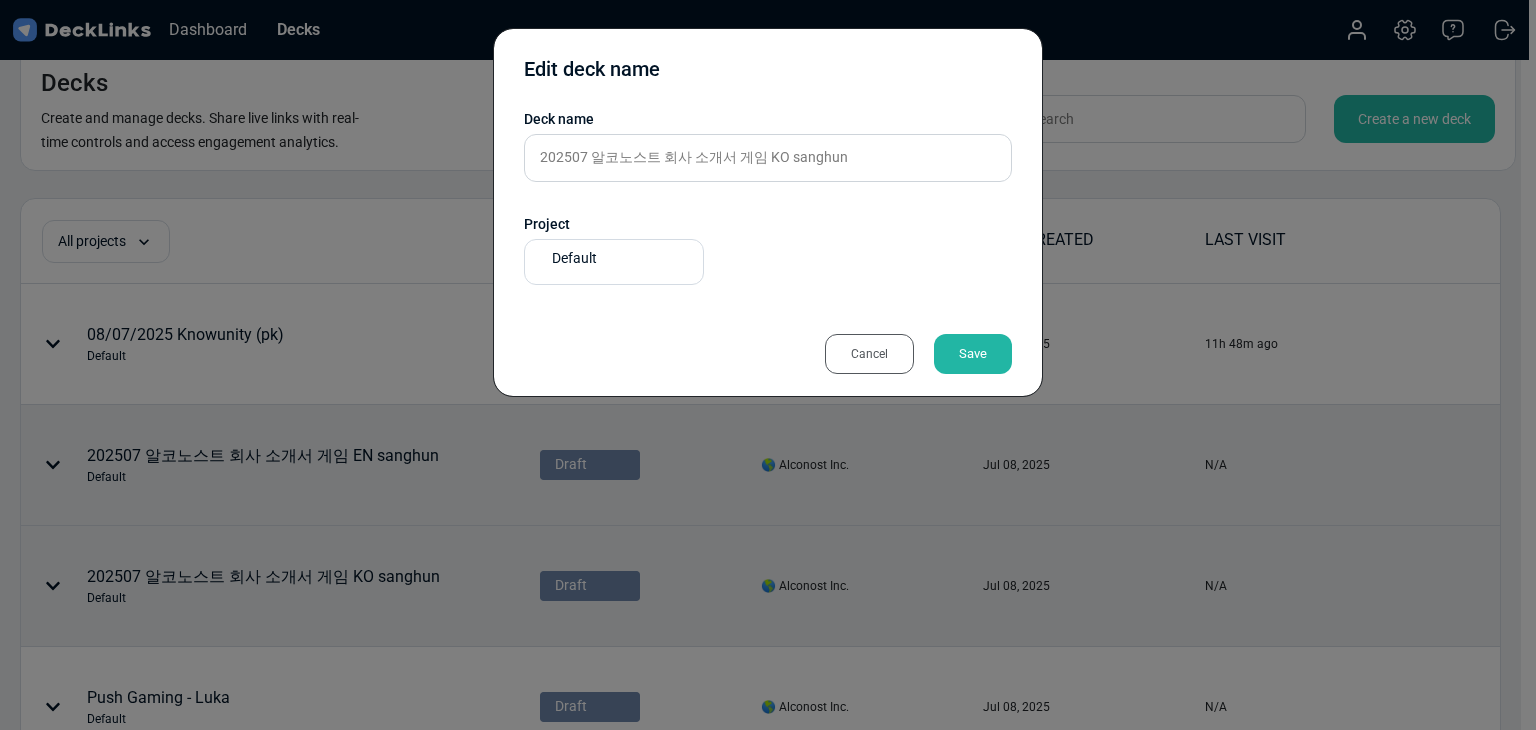 click on "Save" at bounding box center [973, 354] 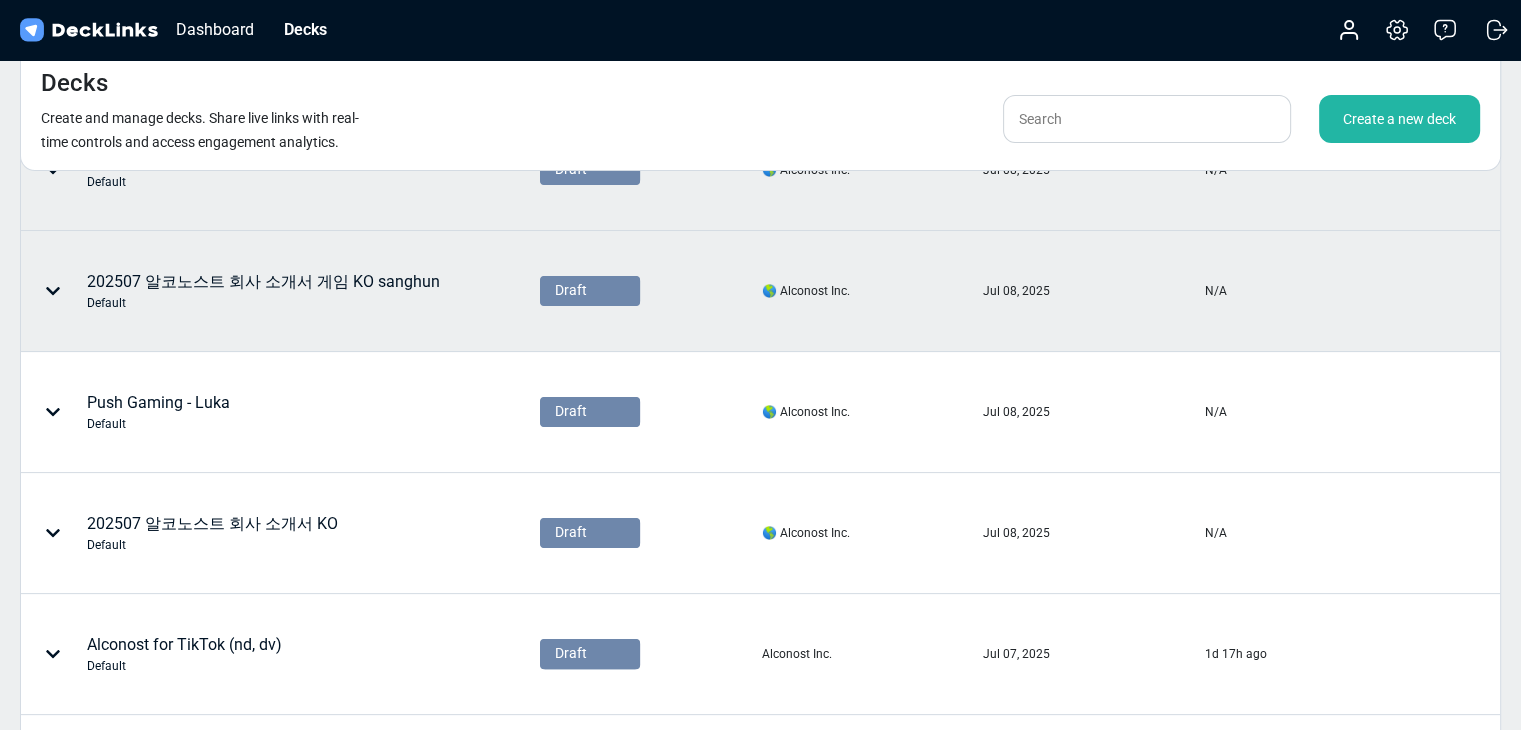 scroll, scrollTop: 333, scrollLeft: 0, axis: vertical 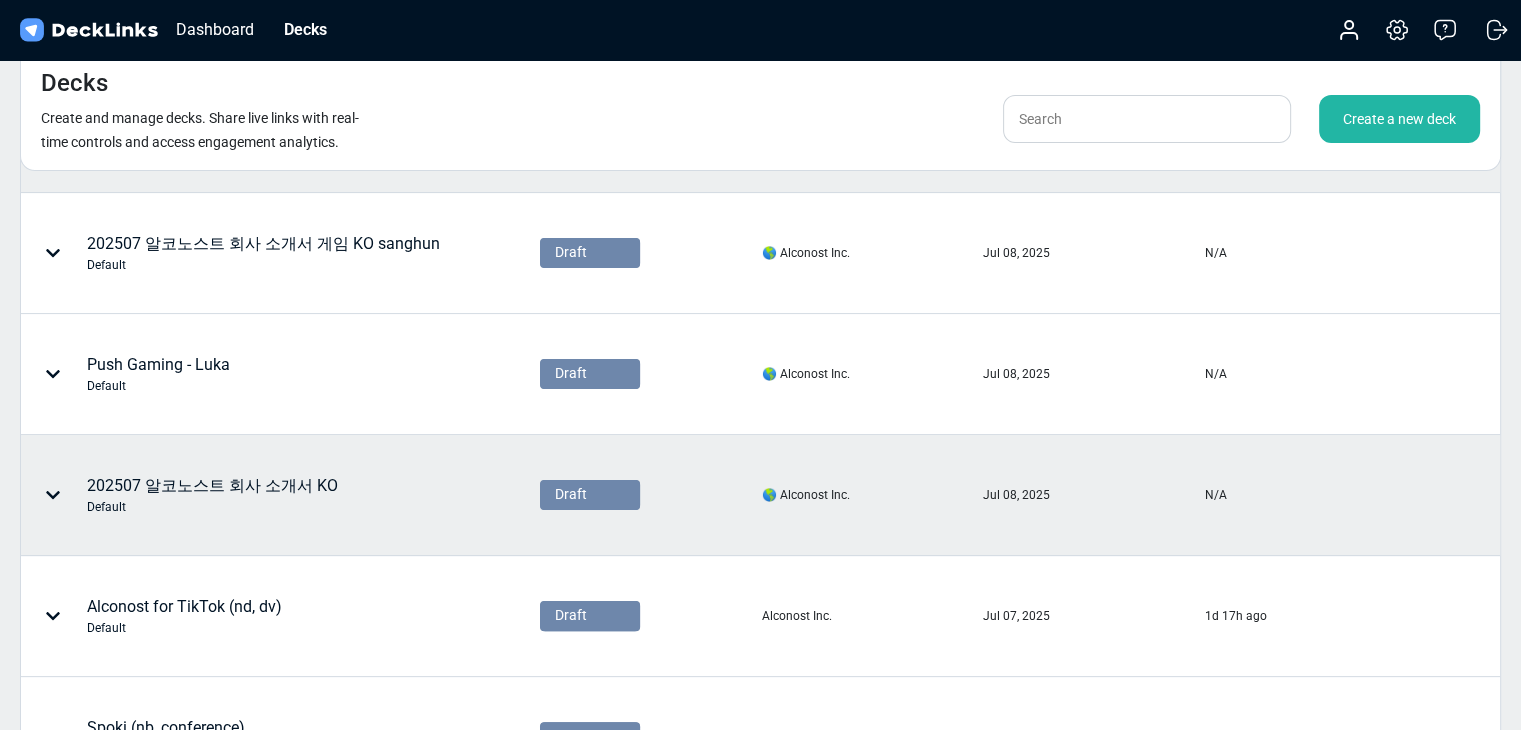 click at bounding box center [53, 11] 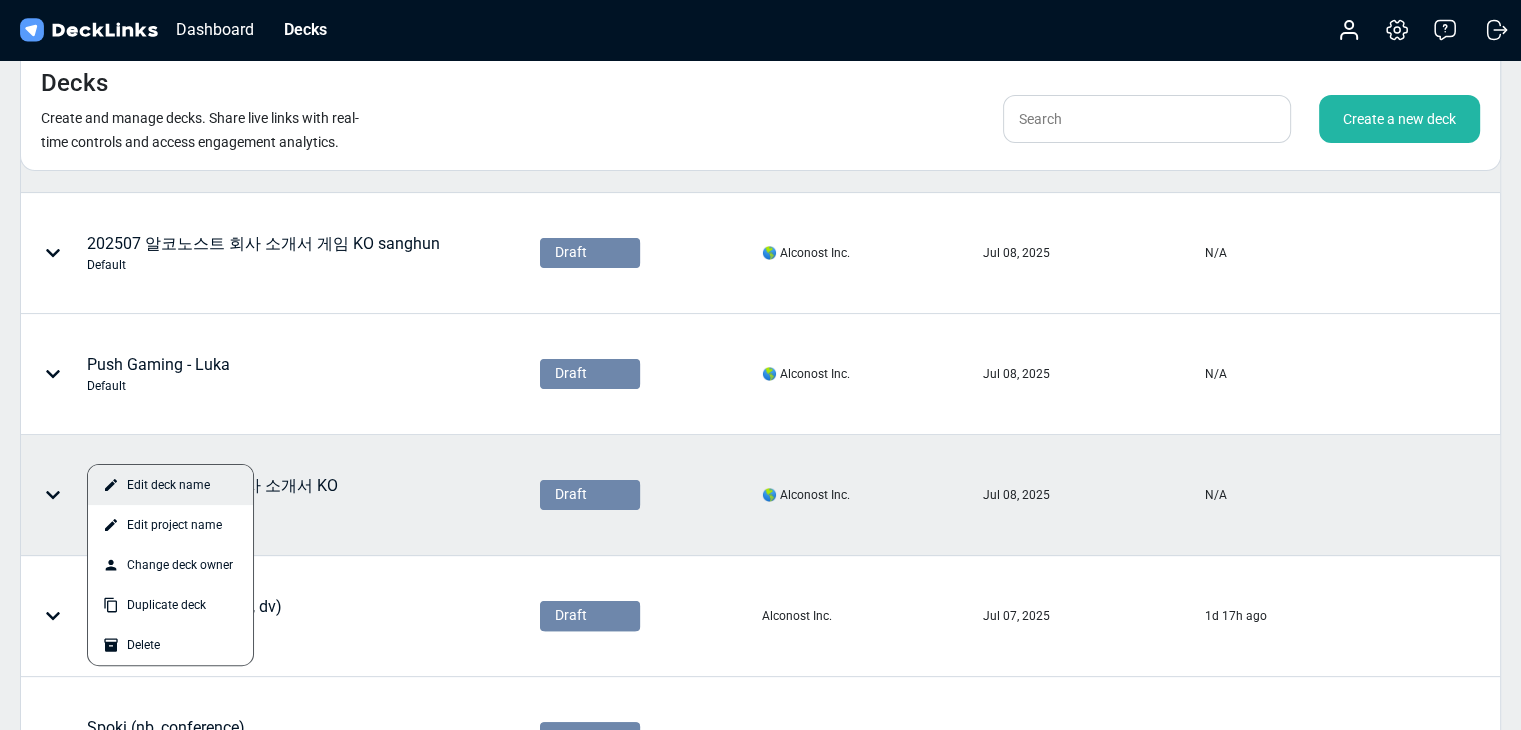 click on "Edit deck name" at bounding box center (170, 485) 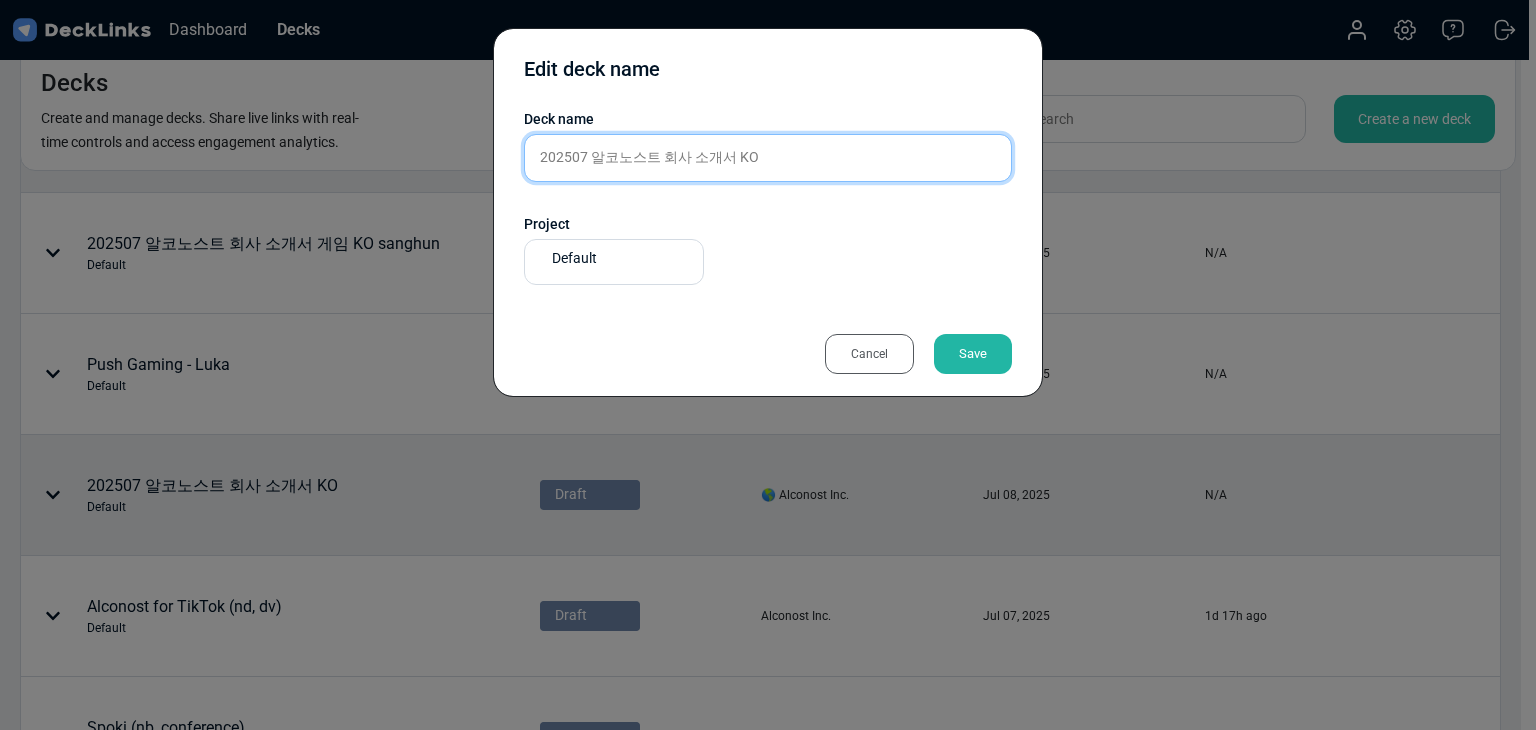 click on "202507 알코노스트 회사 소개서 KO" at bounding box center [768, 158] 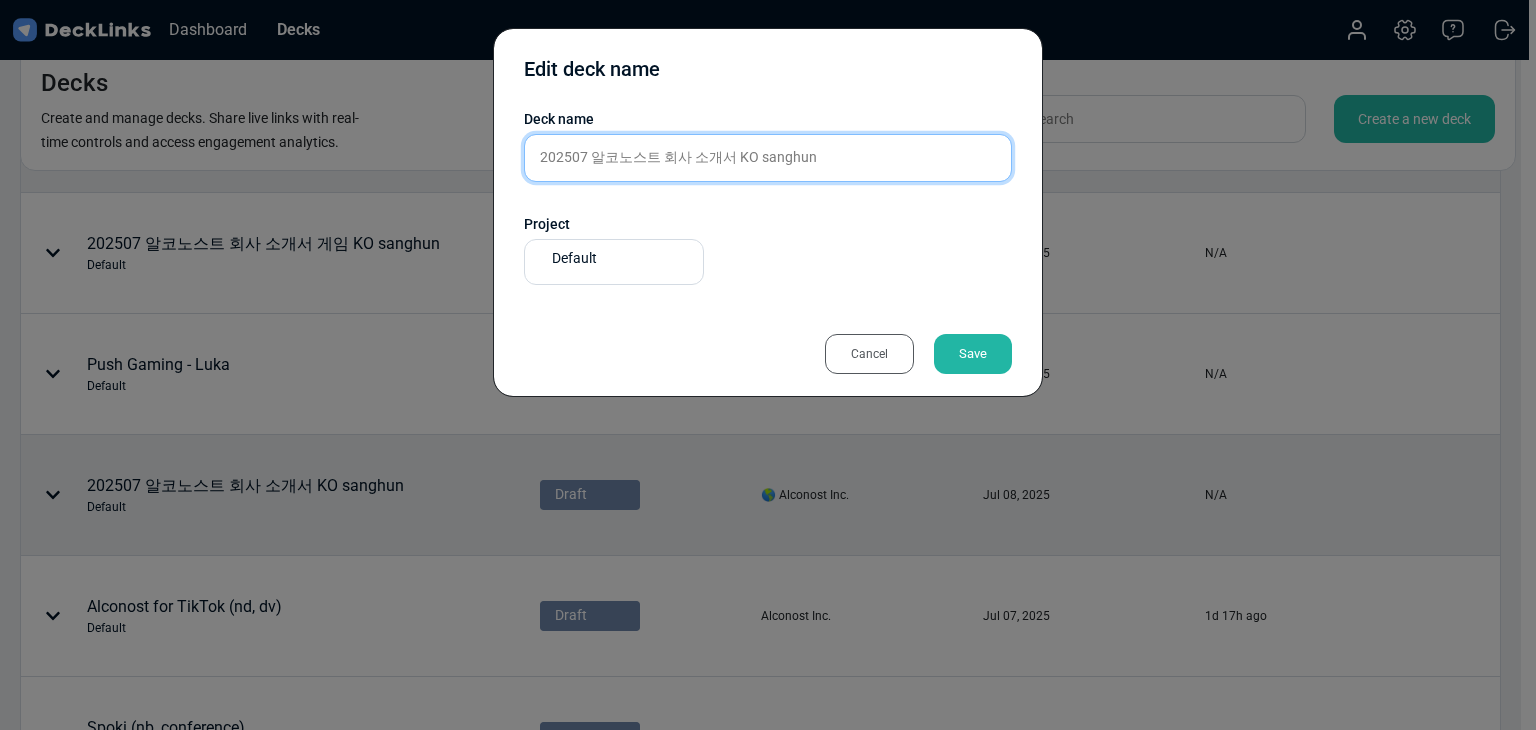 type on "202507 알코노스트 회사 소개서 KO sanghun" 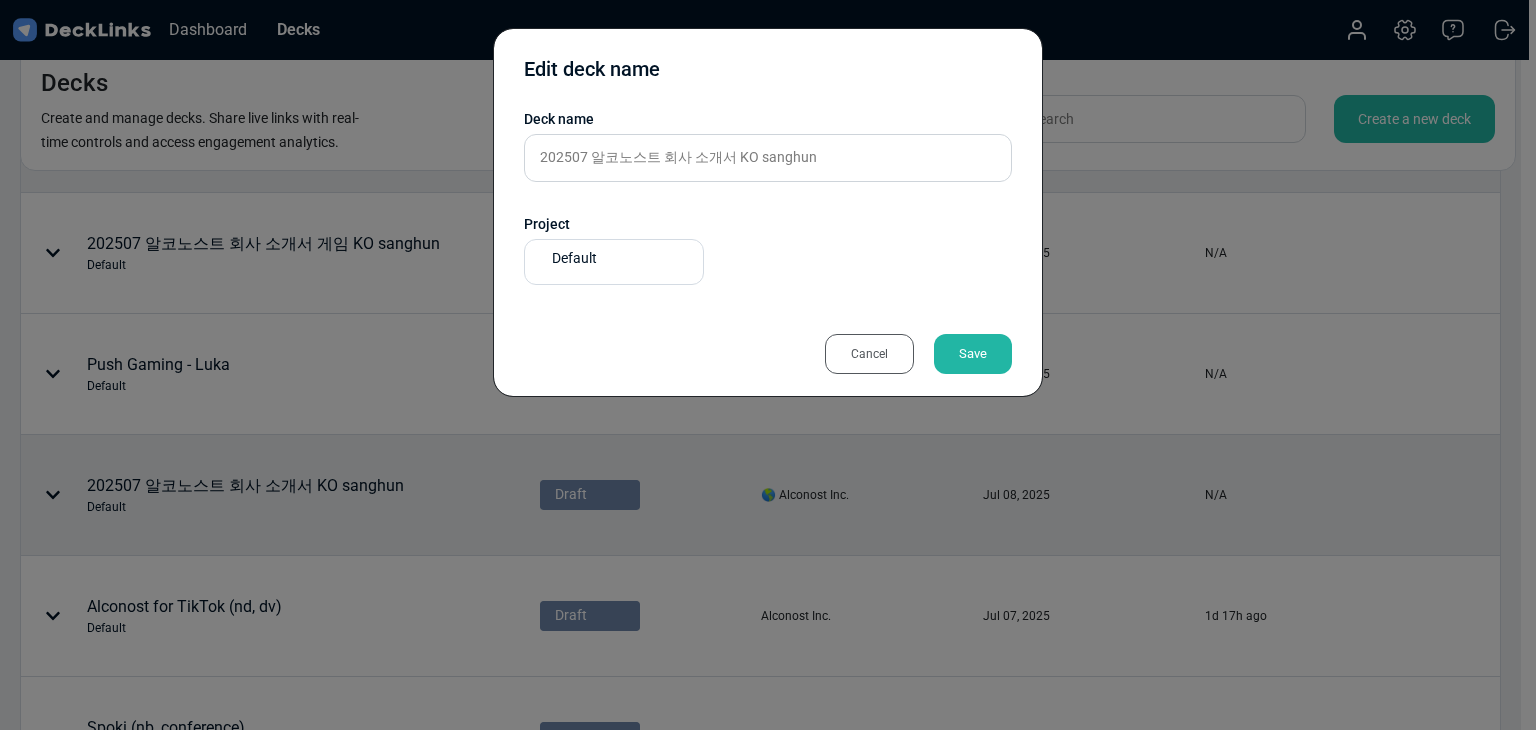 click on "Save" at bounding box center [973, 354] 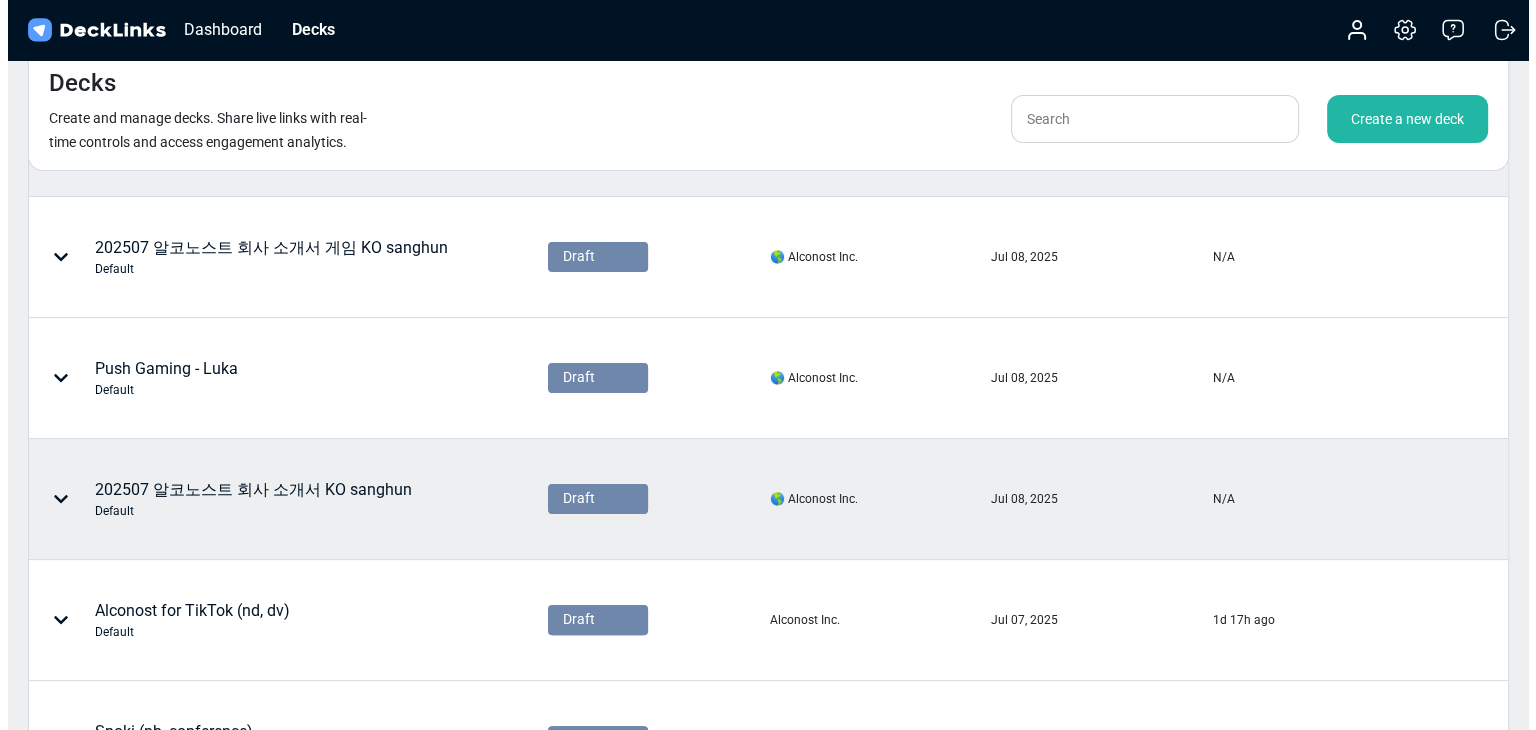 scroll, scrollTop: 0, scrollLeft: 0, axis: both 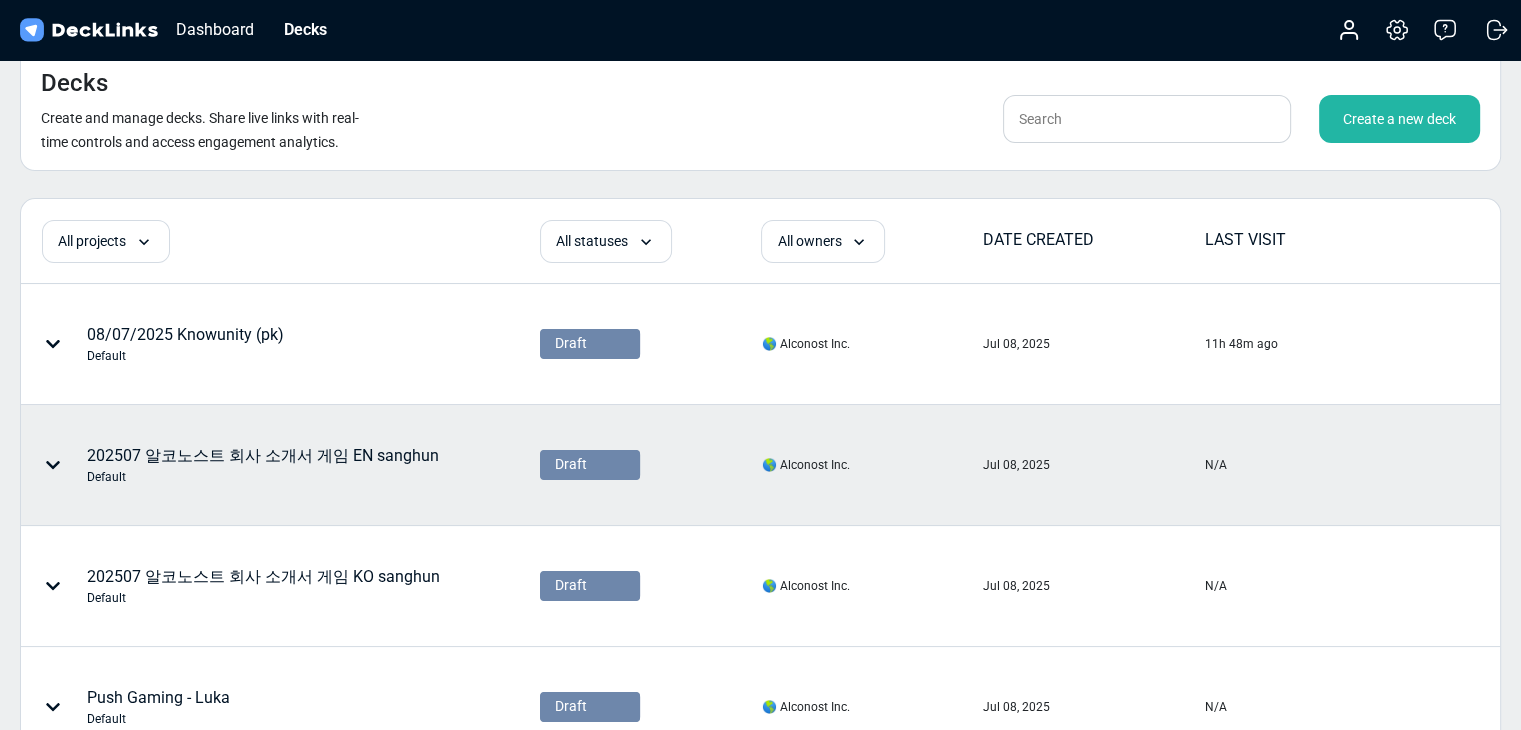 click on "202507 알코노스트 회사 소개서 게임 EN sanghun Default" at bounding box center [185, 344] 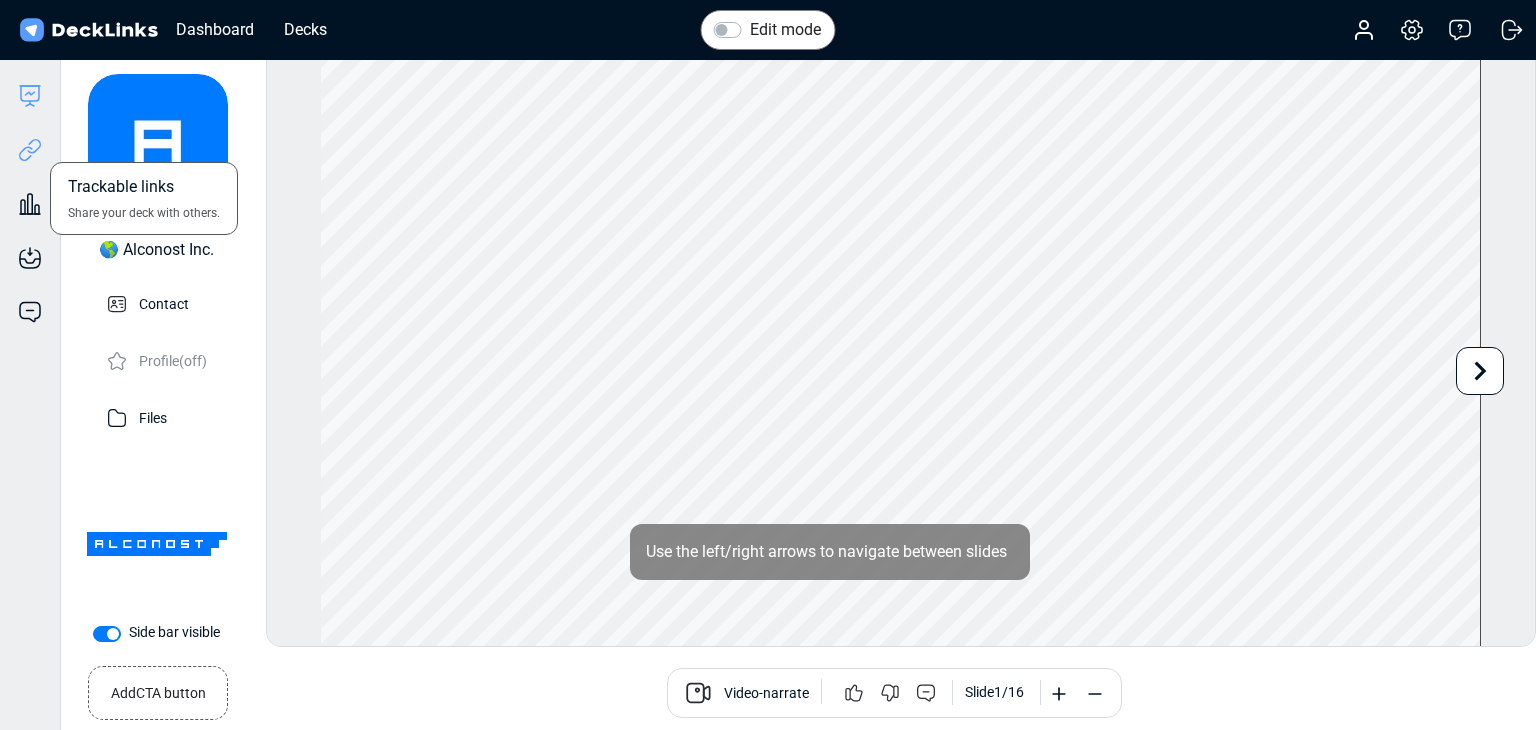 click at bounding box center (30, 150) 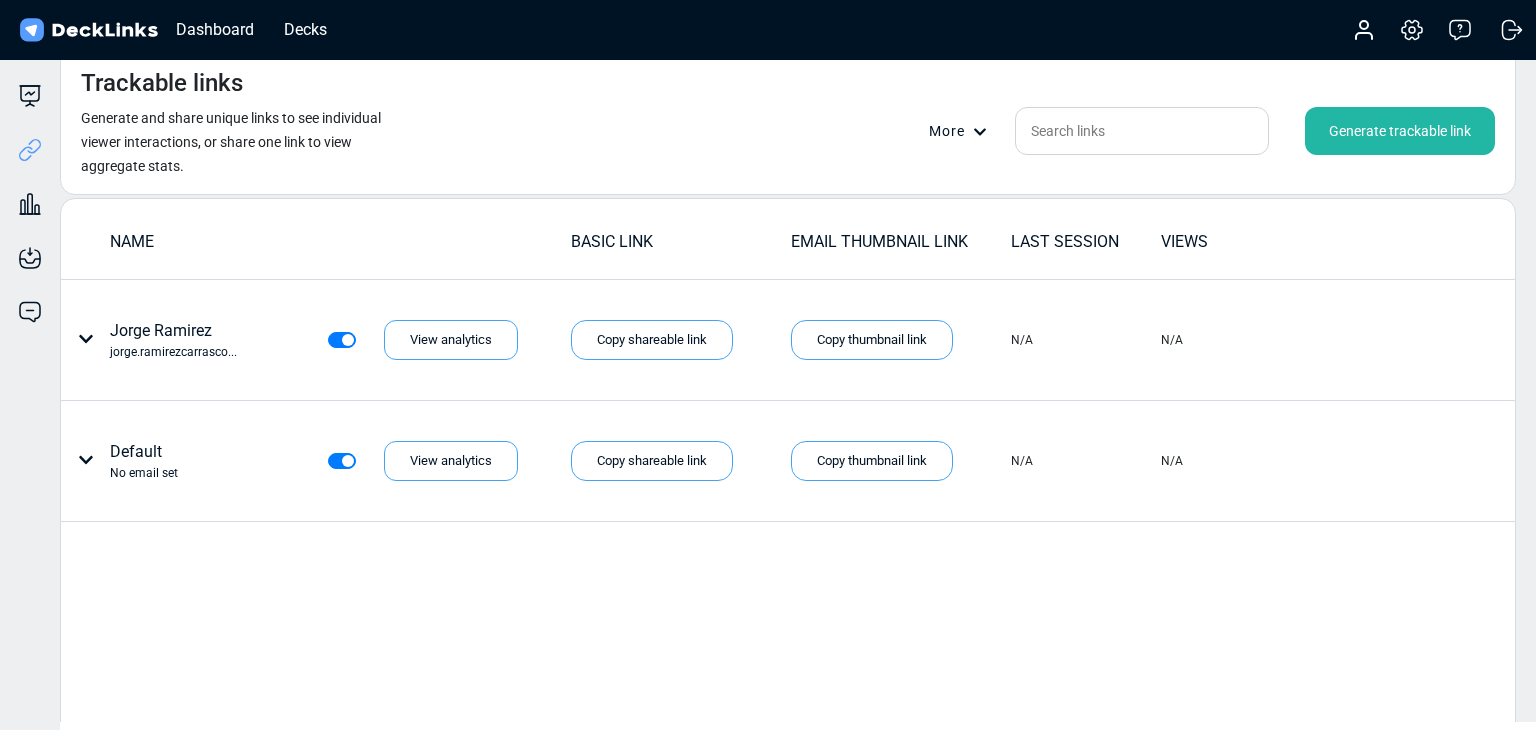 click on "NAME BASIC LINK EMAIL THUMBNAIL LINK LAST SESSION VIEWS Jorge Ramirez jorge.ramirezcarrasco... View analytics Copy shareable link Copy thumbnail link Copies a clickable preview of your deck that can be pasted into your emails N/A N/A Default  No email set View analytics Copy shareable link Copy thumbnail link Copies a clickable preview of your deck that can be pasted into your emails N/A N/A" at bounding box center (788, 480) 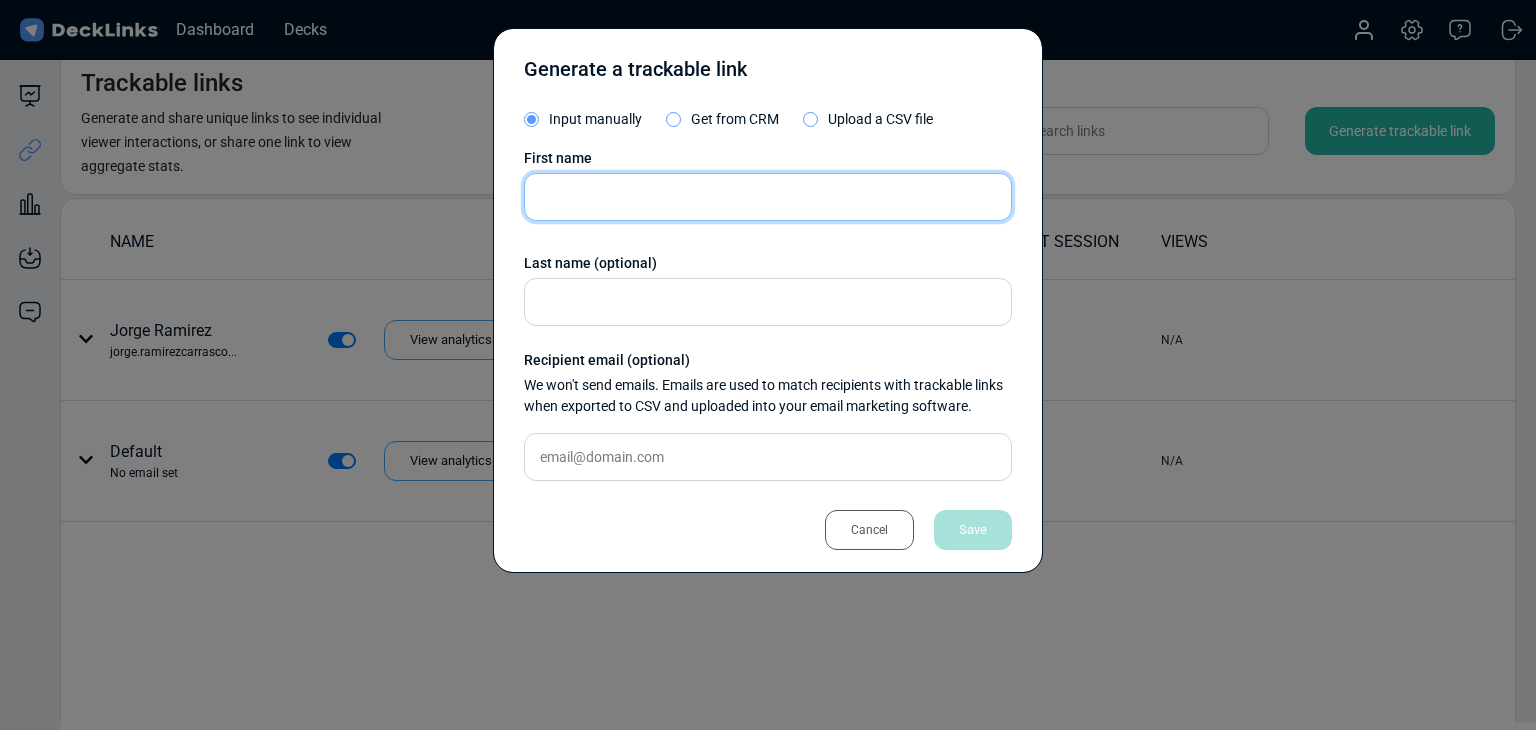 click at bounding box center [768, 197] 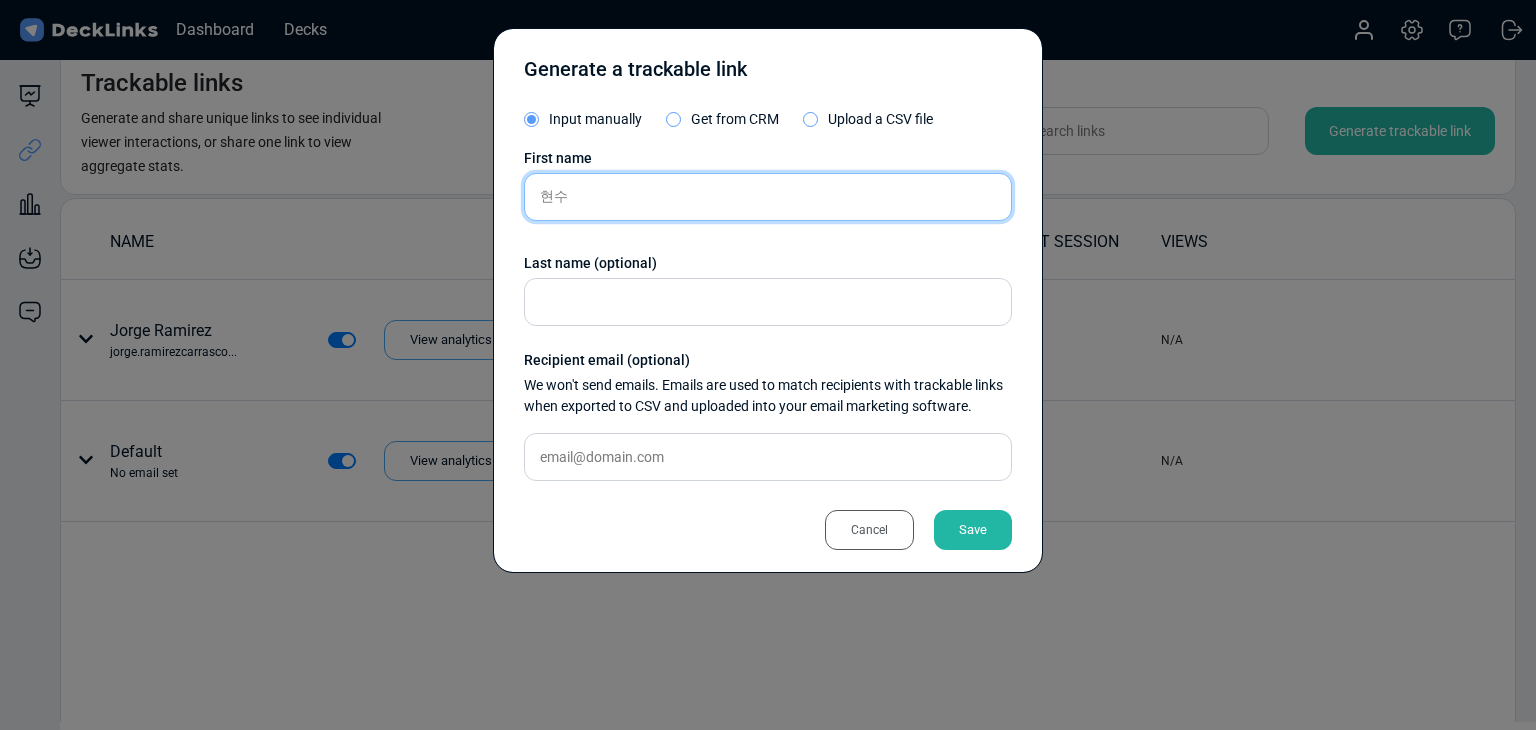 type on "현수" 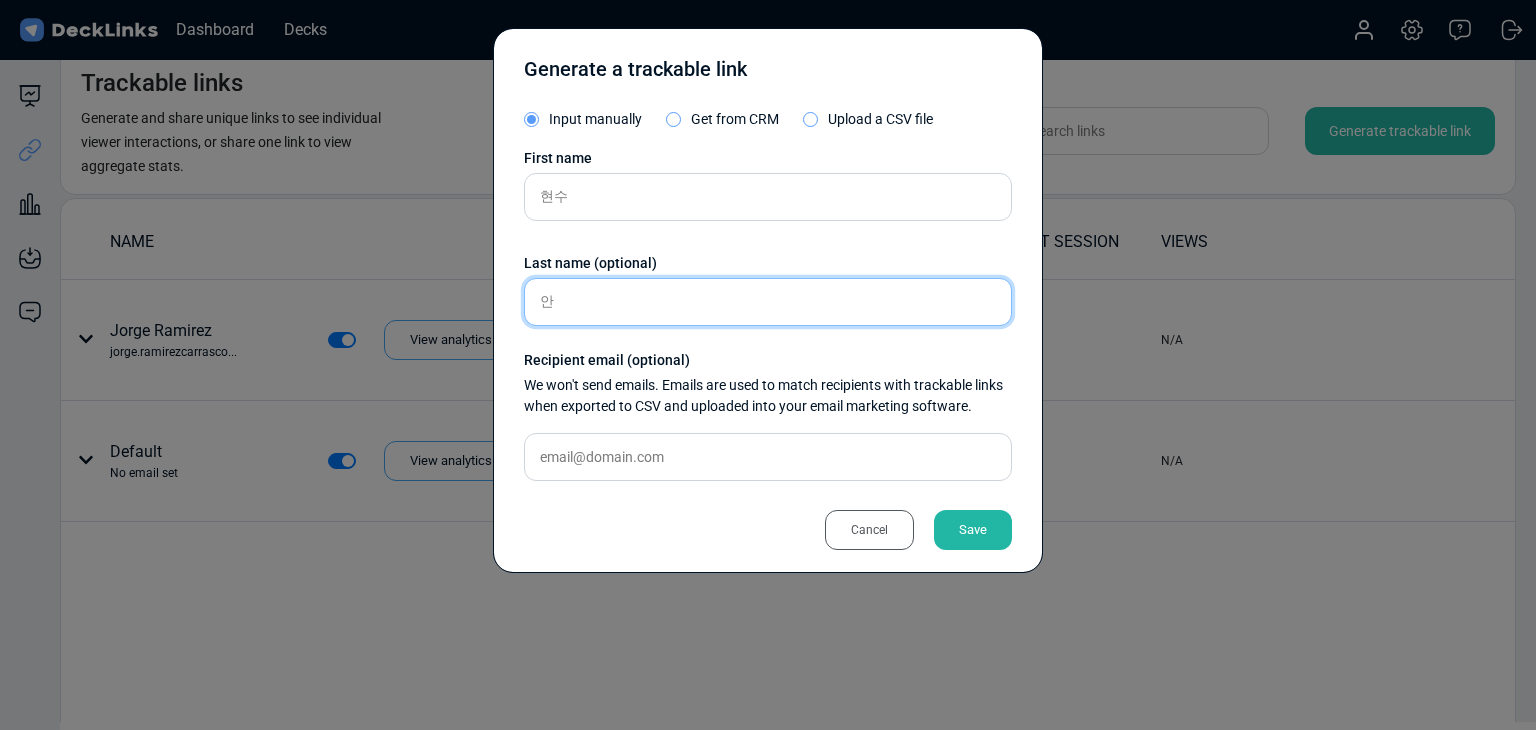 type on "안" 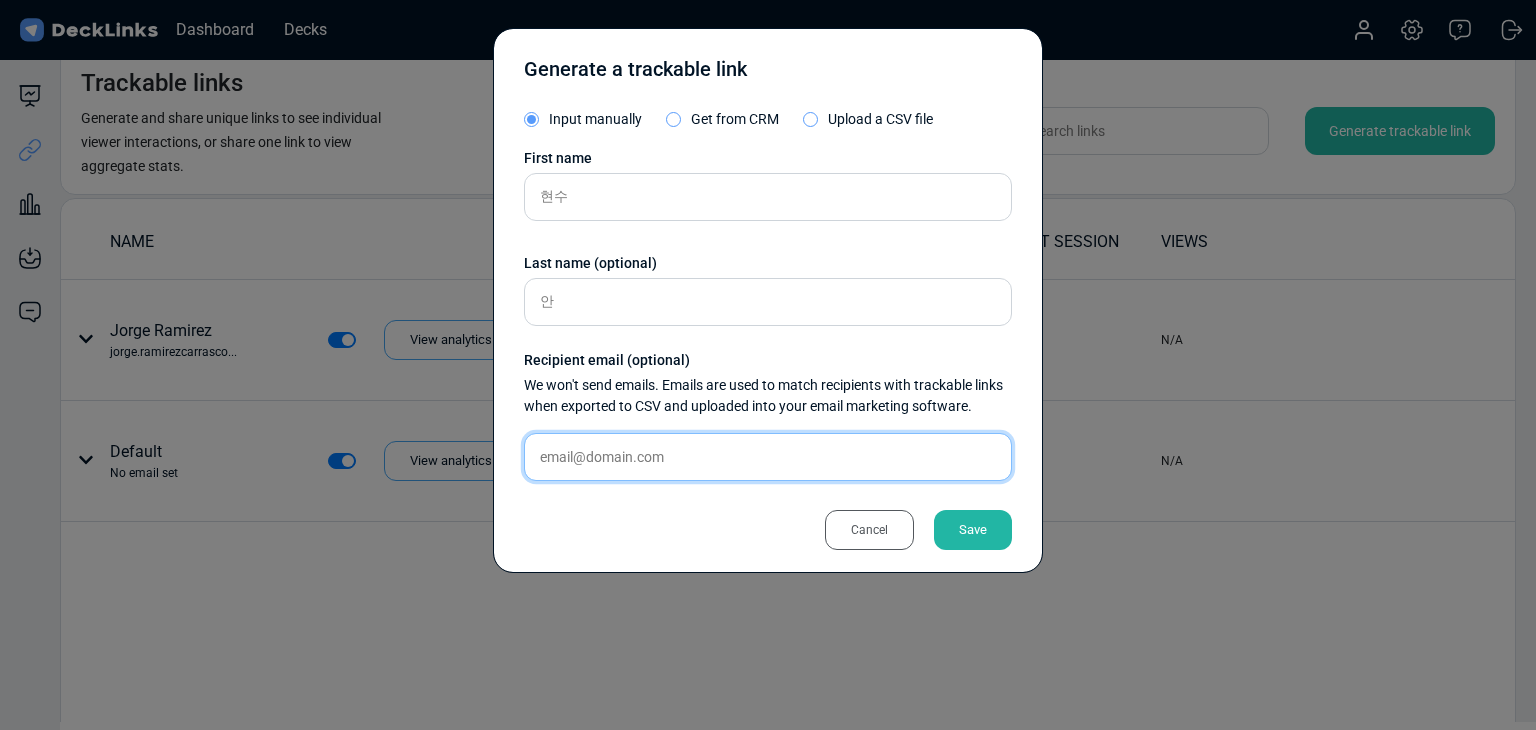 click at bounding box center [768, 197] 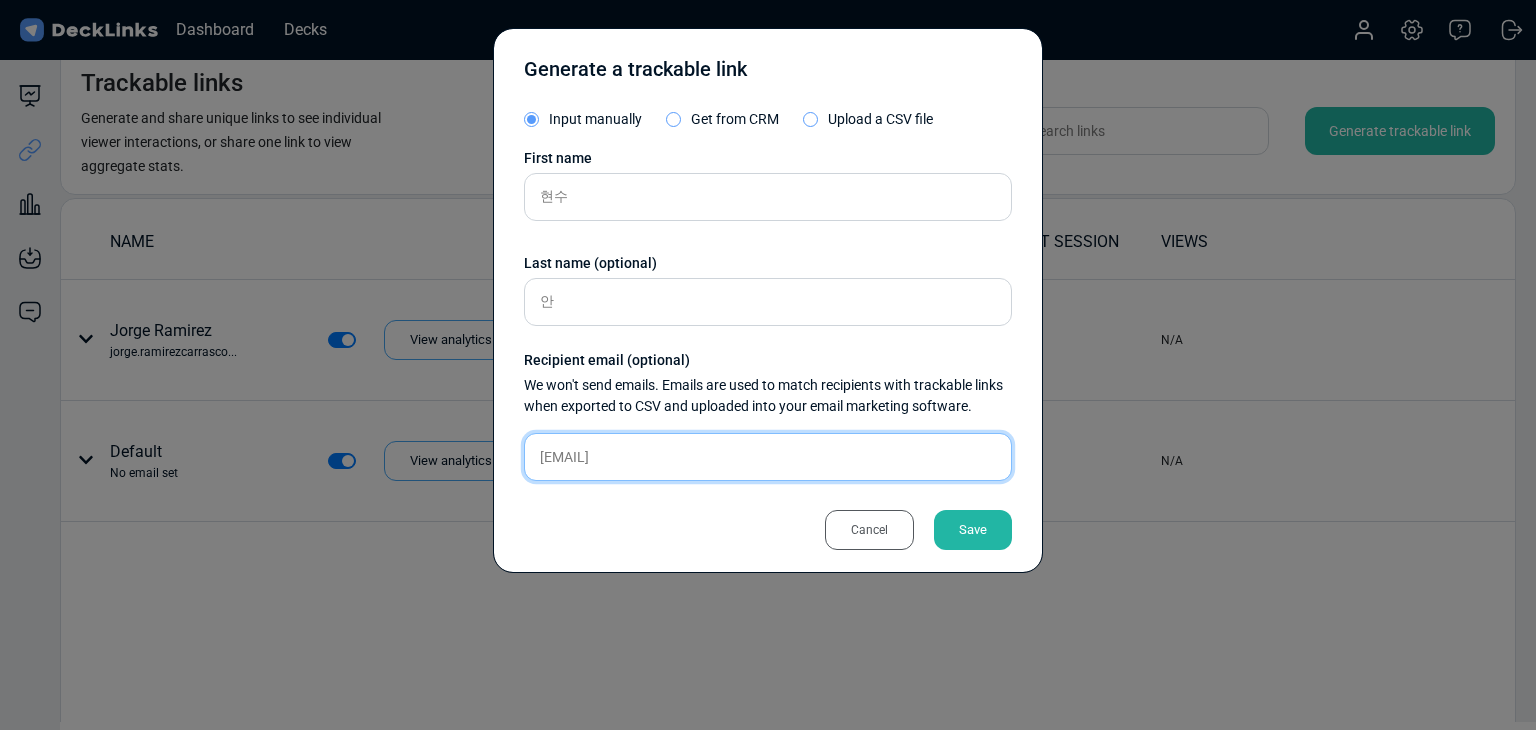type on "rabbithouse@teamarcstar.com" 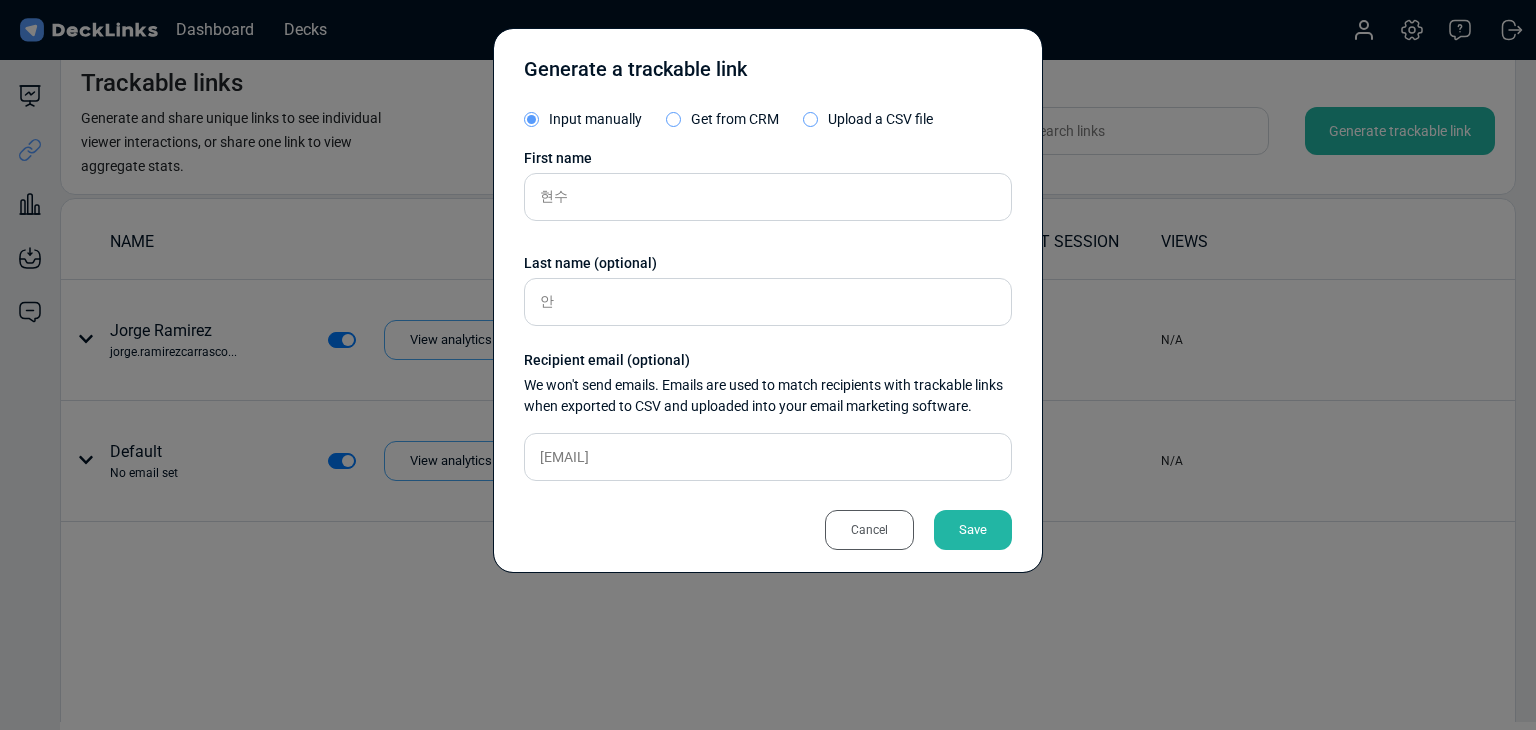 click on "Save" at bounding box center (973, 530) 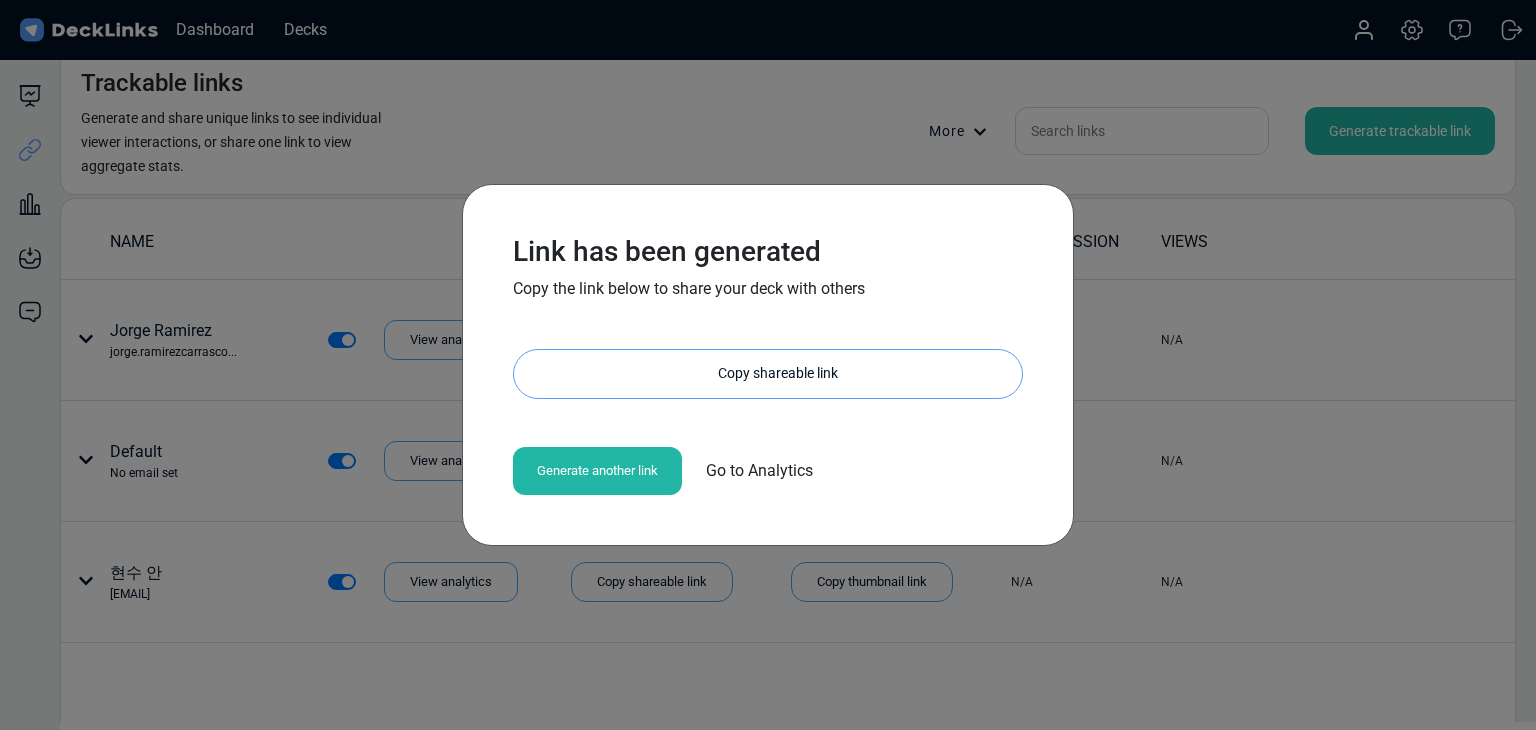 click on "Copy shareable link" at bounding box center (778, 374) 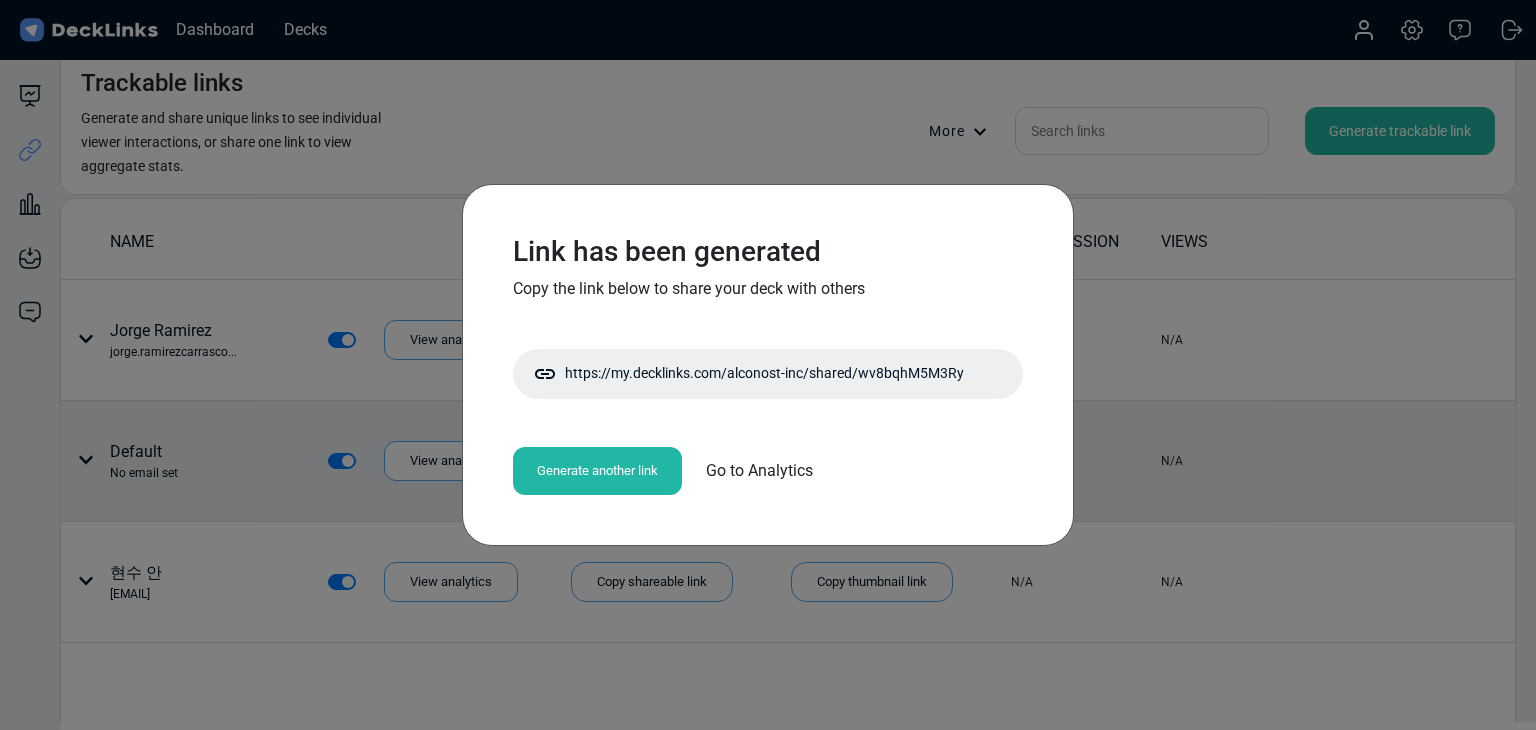 drag, startPoint x: 305, startPoint y: 558, endPoint x: 240, endPoint y: 492, distance: 92.63369 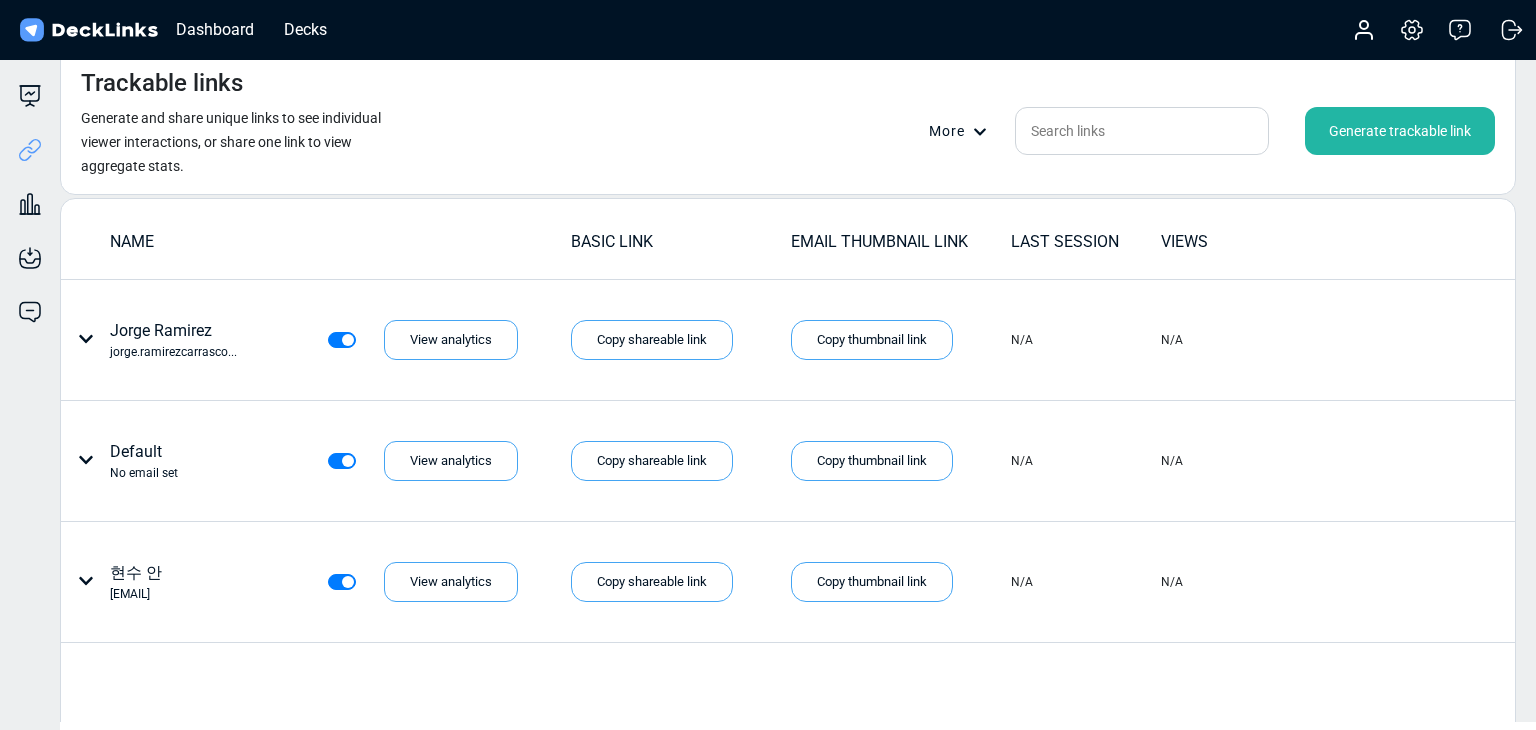 click on "Trackable links Generate and share unique links to see individual viewer interactions, or share one link to view aggregate stats. More Generate trackable link" at bounding box center (788, 121) 